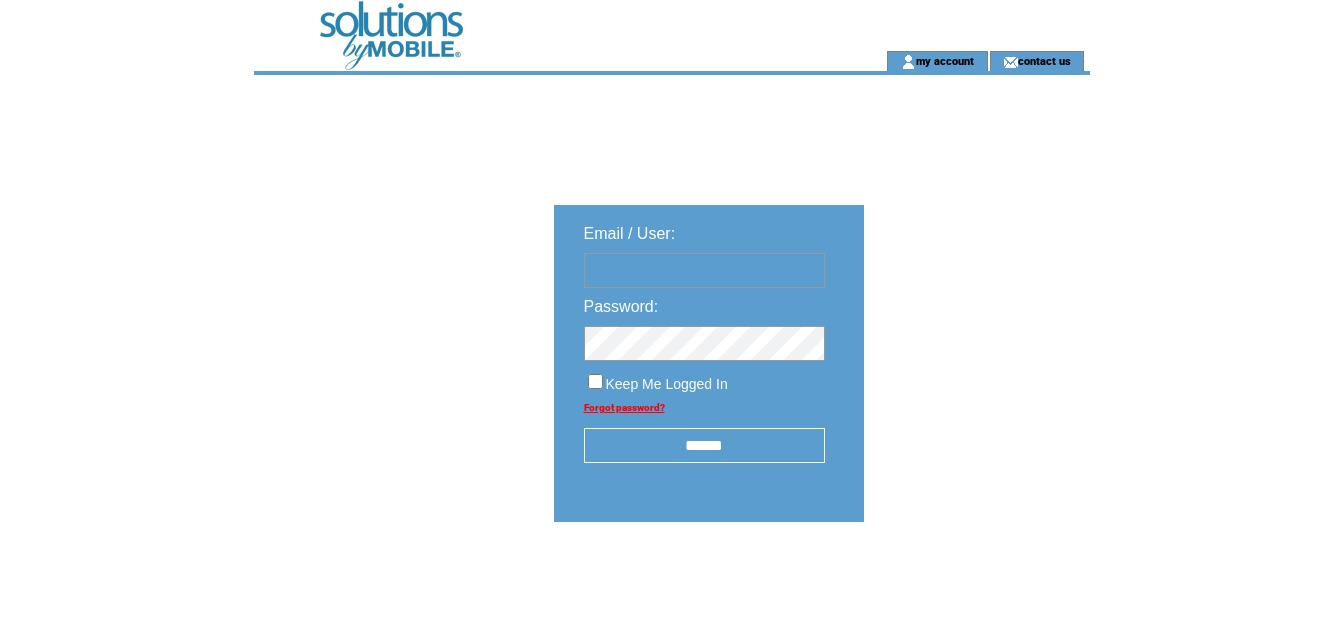 scroll, scrollTop: 0, scrollLeft: 0, axis: both 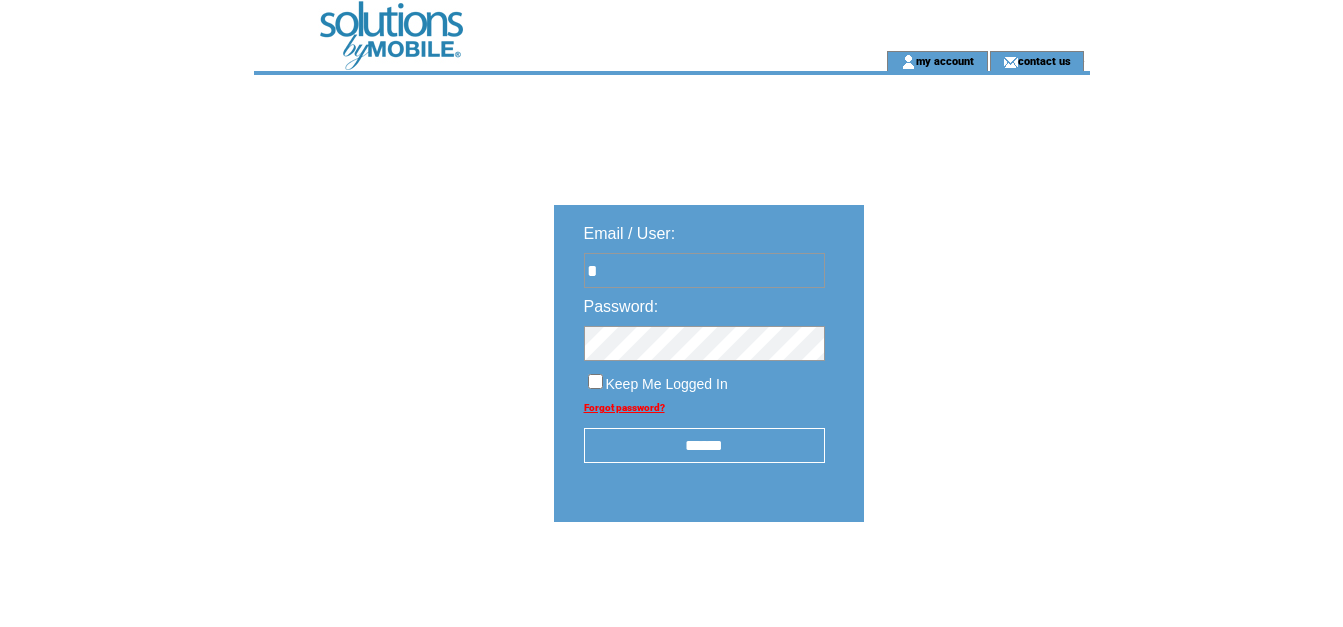 type on "**********" 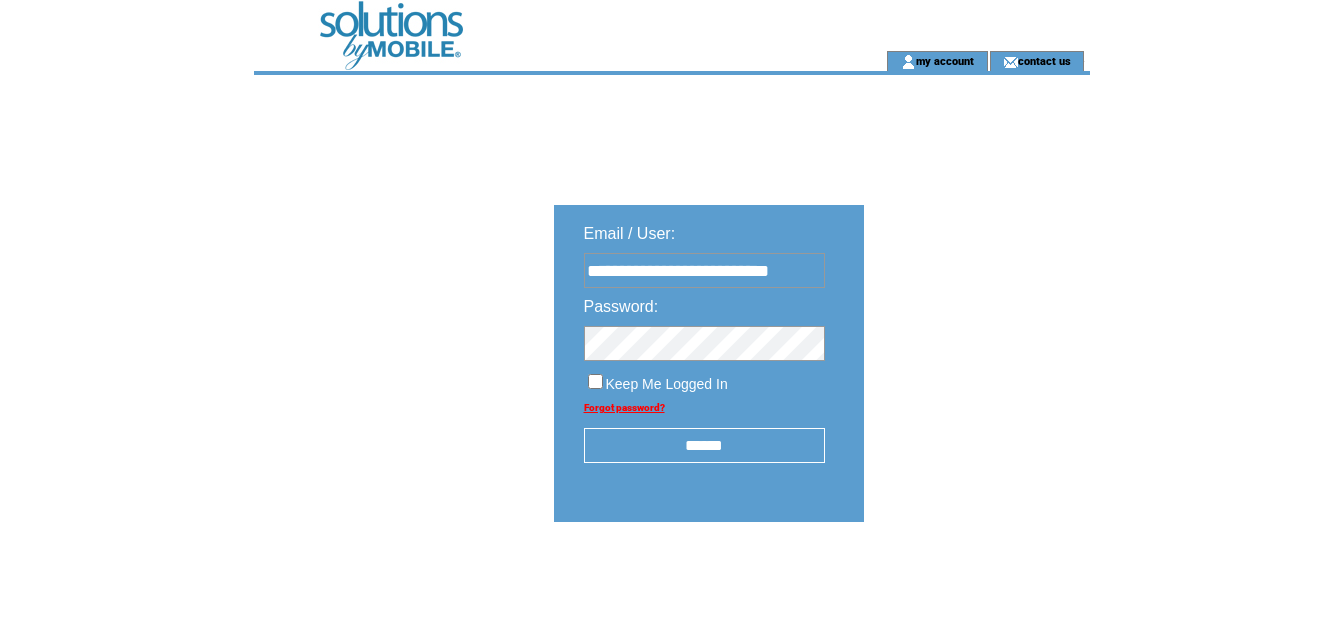 click on "******" at bounding box center (704, 445) 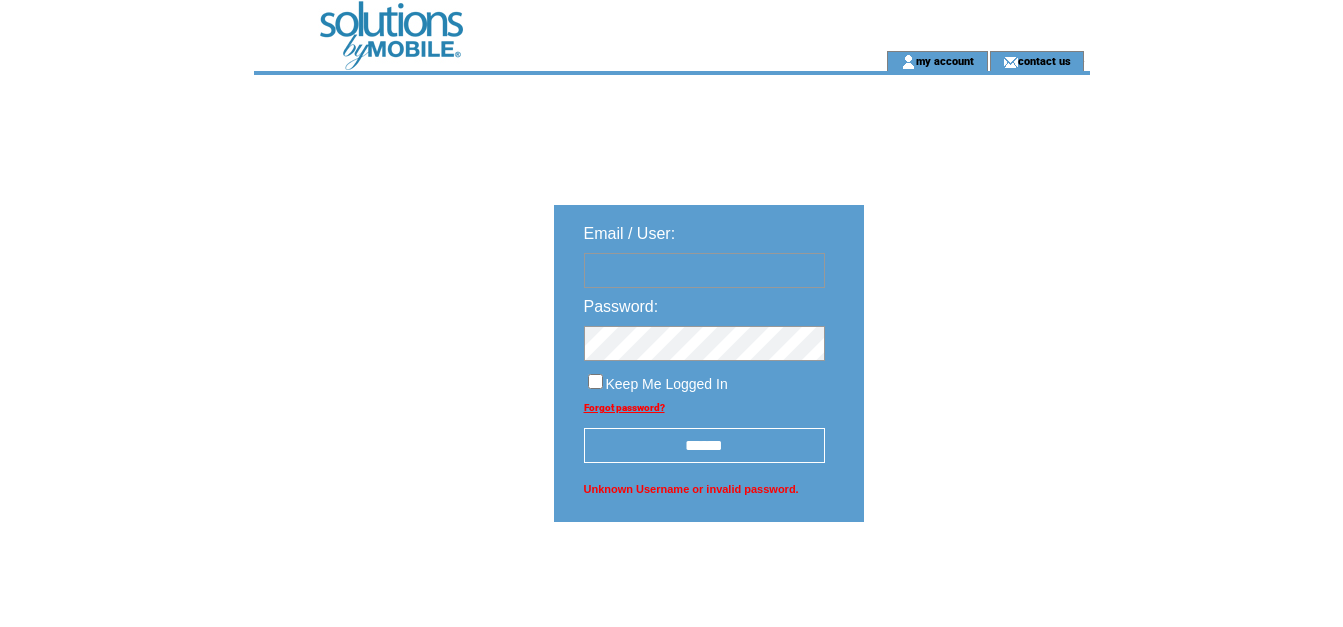 scroll, scrollTop: 0, scrollLeft: 0, axis: both 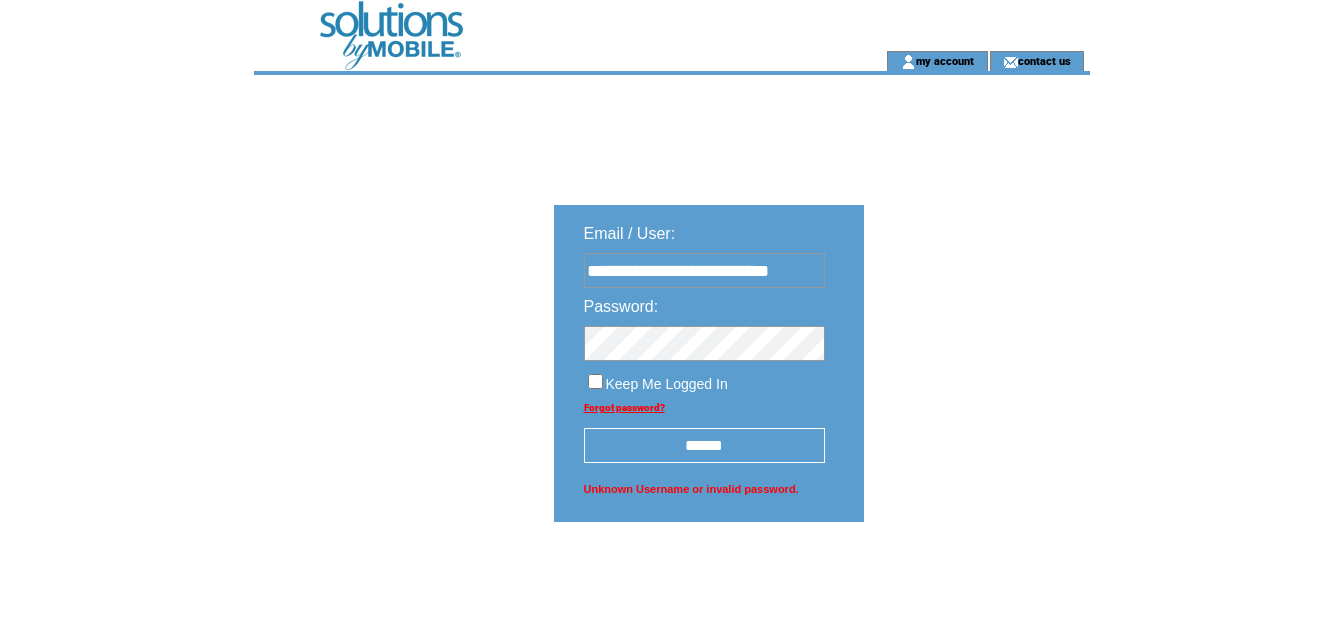 click on "******" at bounding box center (704, 445) 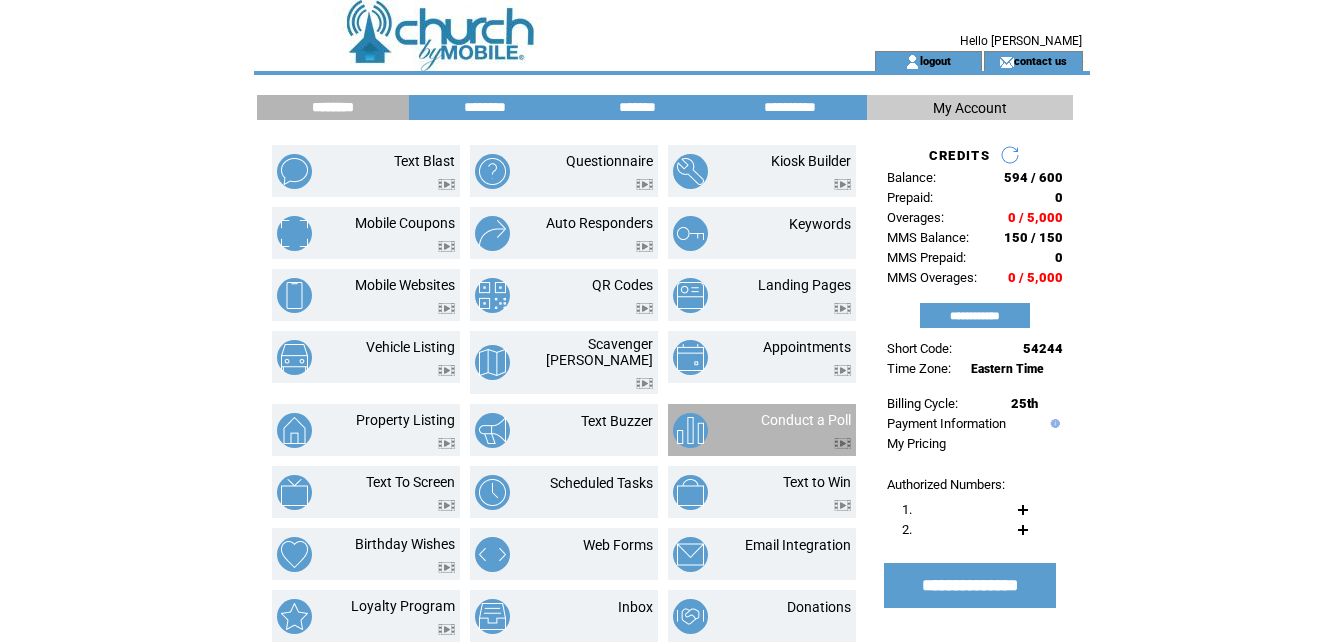 scroll, scrollTop: 0, scrollLeft: 0, axis: both 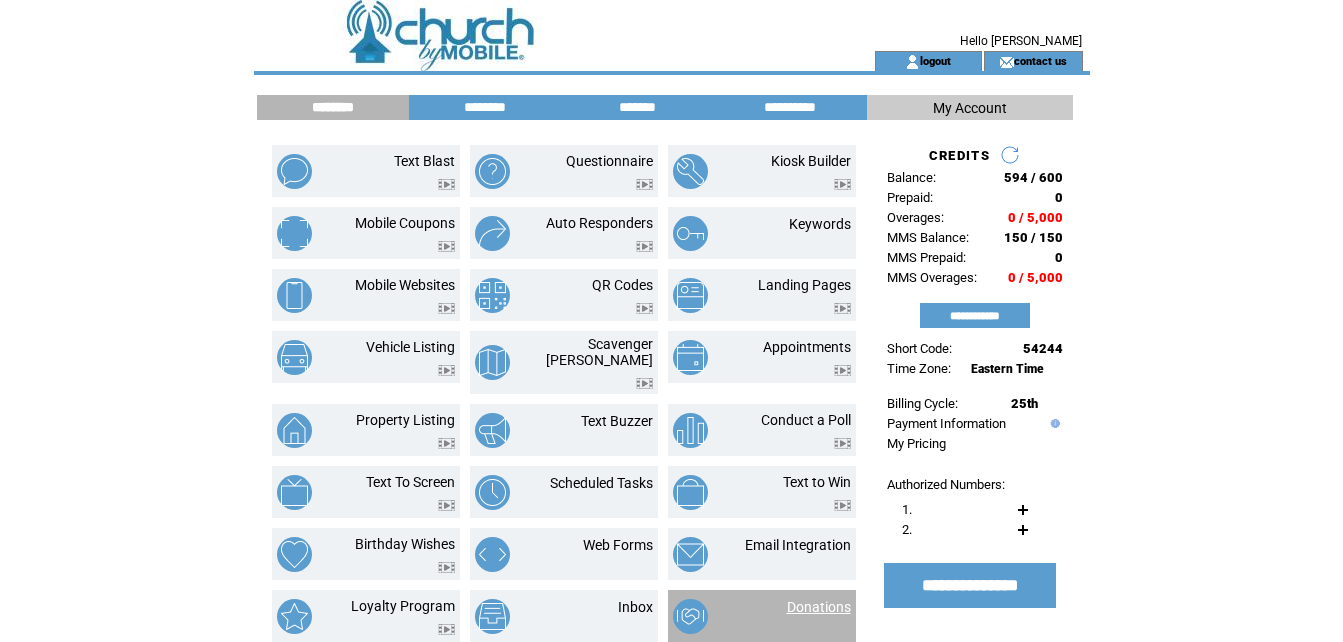 click on "Donations" at bounding box center (819, 607) 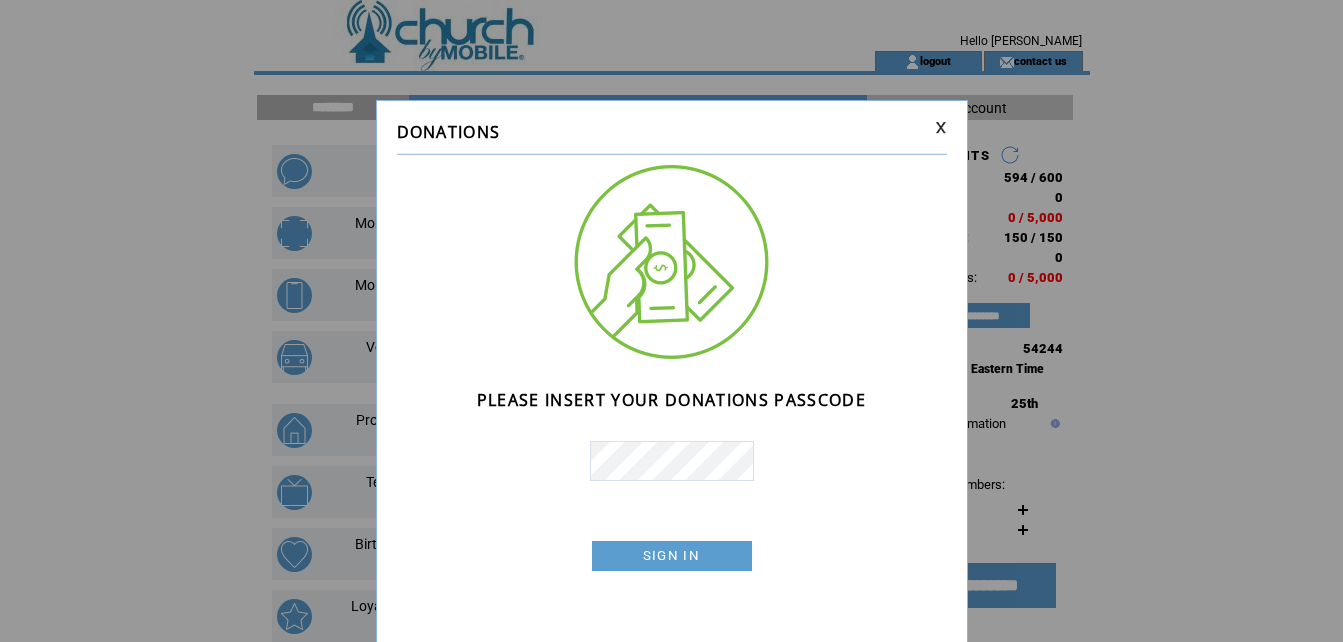 scroll, scrollTop: 0, scrollLeft: 0, axis: both 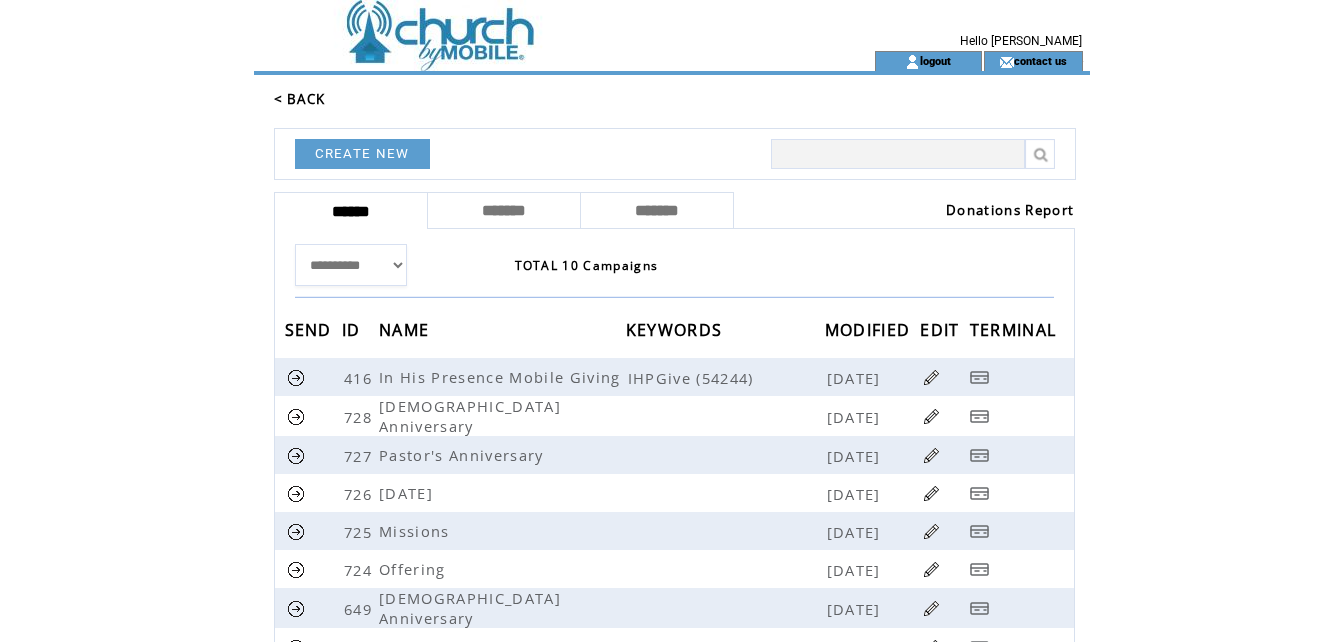 click on "Donations Report" at bounding box center (1010, 210) 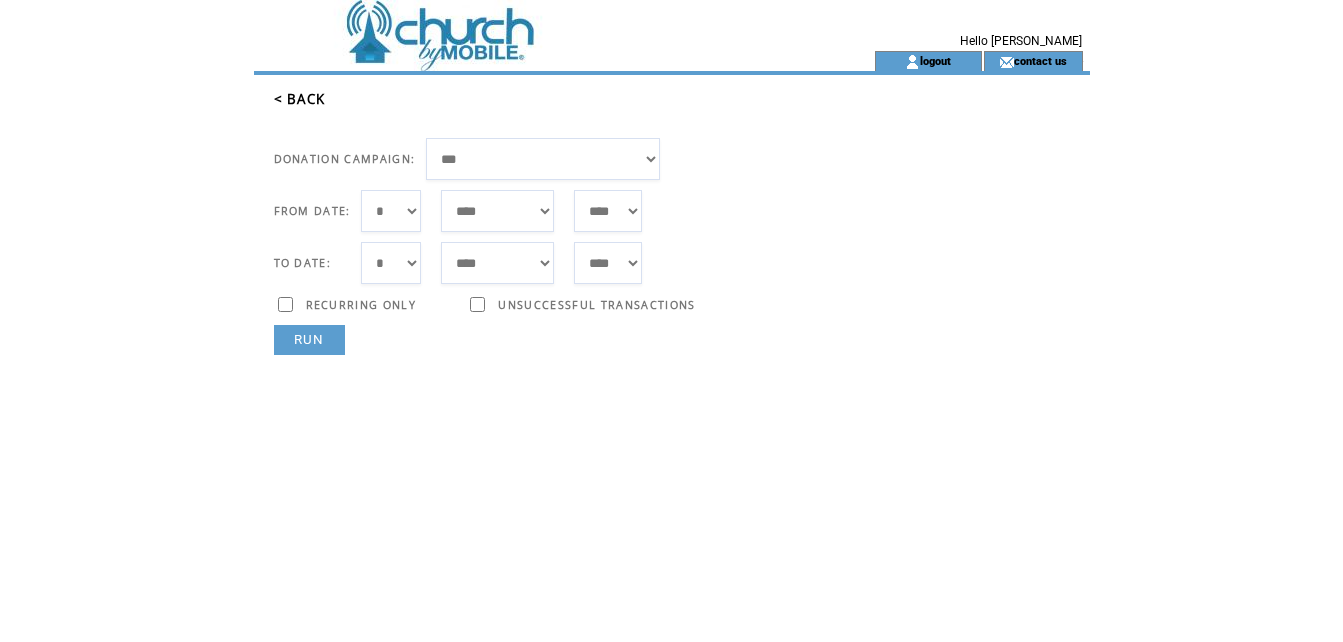 scroll, scrollTop: 0, scrollLeft: 0, axis: both 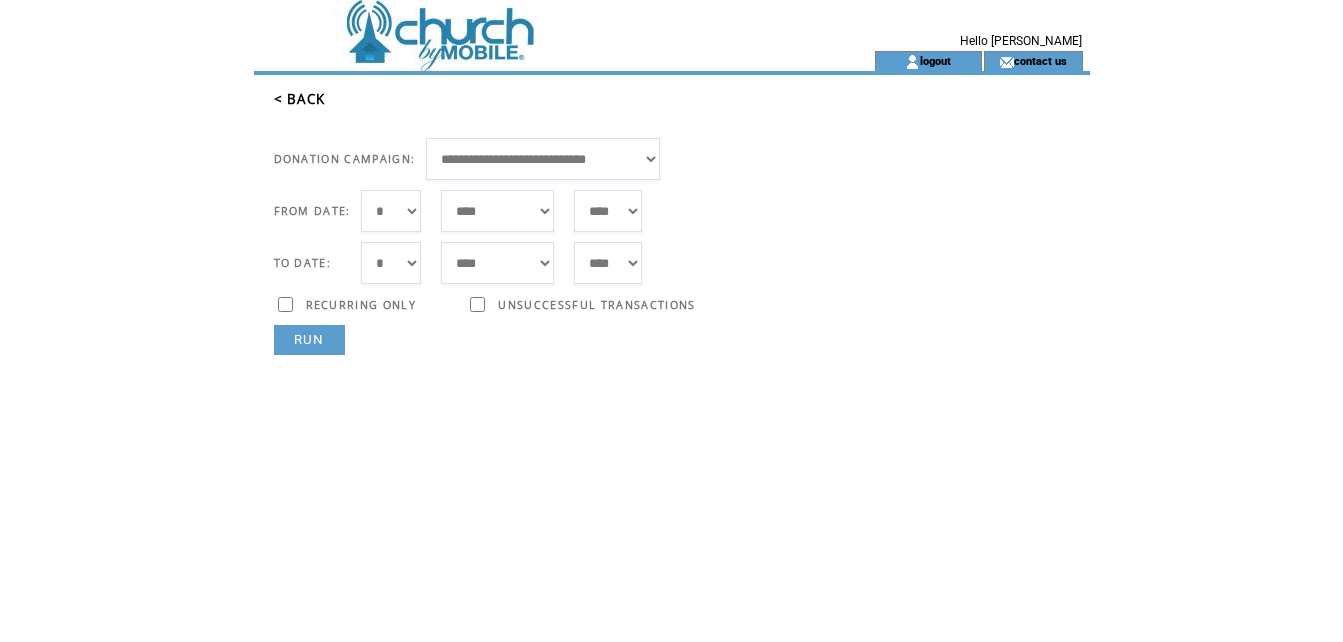 click on "*** 	 * 	 * 	 * 	 * 	 * 	 * 	 * 	 * 	 * 	 ** 	 ** 	 ** 	 ** 	 ** 	 ** 	 ** 	 ** 	 ** 	 ** 	 ** 	 ** 	 ** 	 ** 	 ** 	 ** 	 ** 	 ** 	 ** 	 ** 	 ** 	 **" at bounding box center [391, 211] 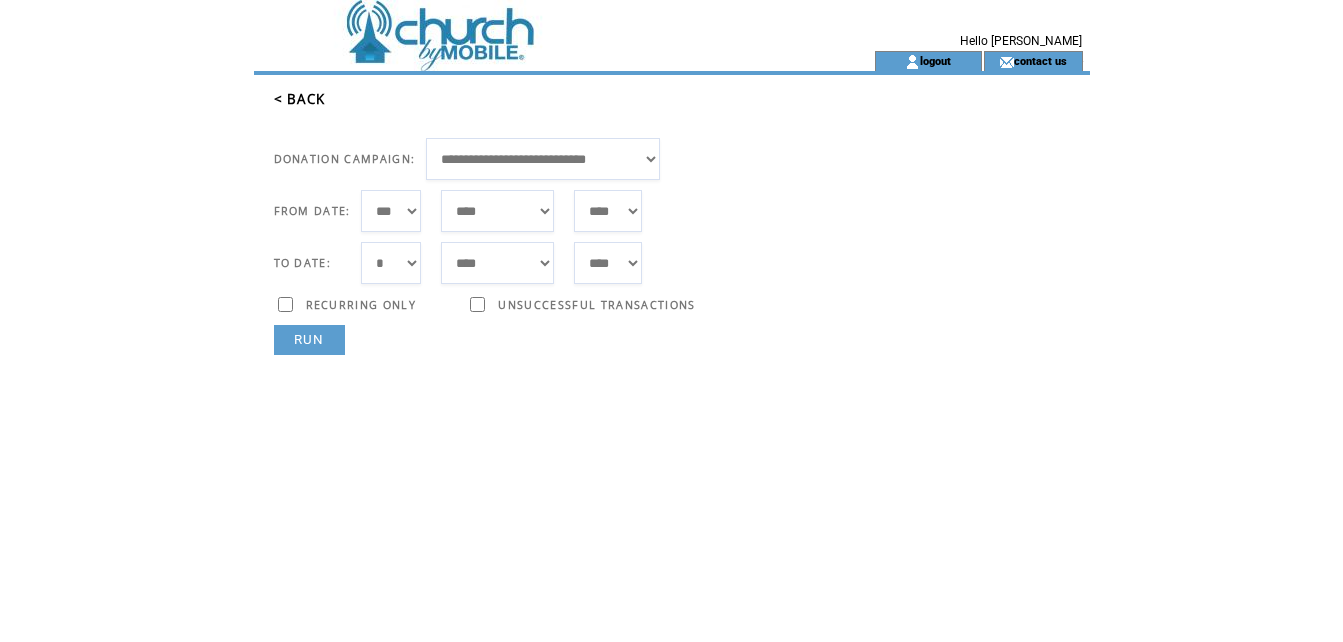 click on "RUN" at bounding box center [309, 340] 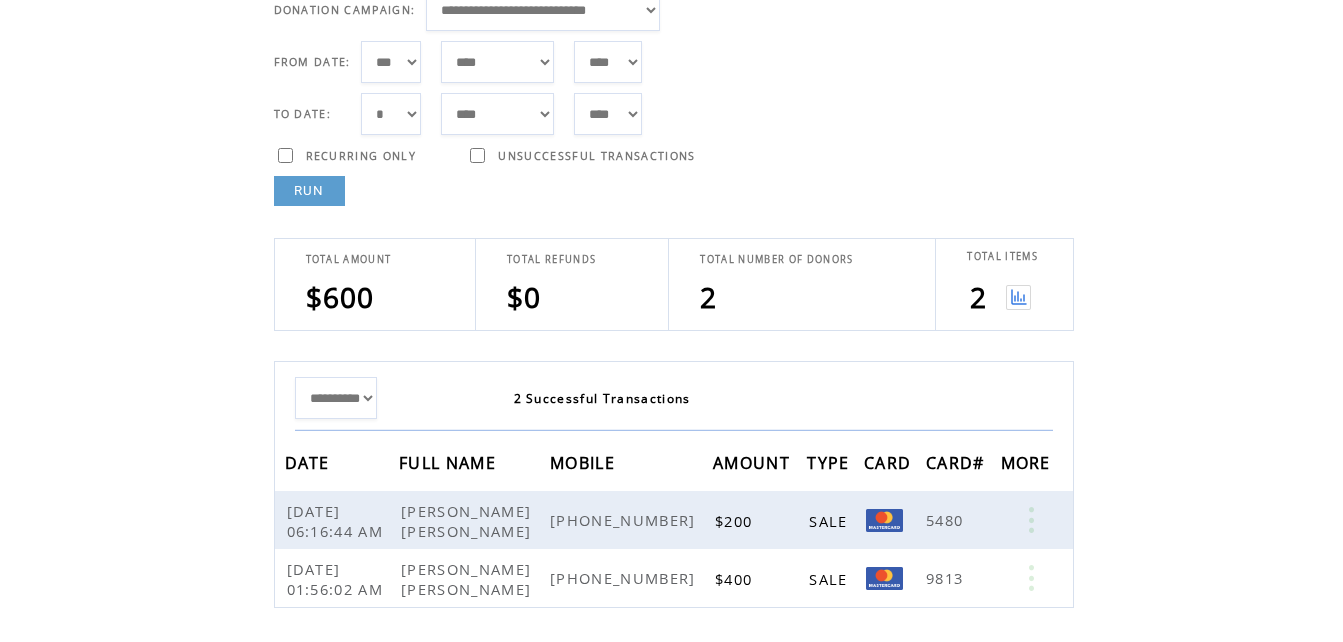 scroll, scrollTop: 160, scrollLeft: 0, axis: vertical 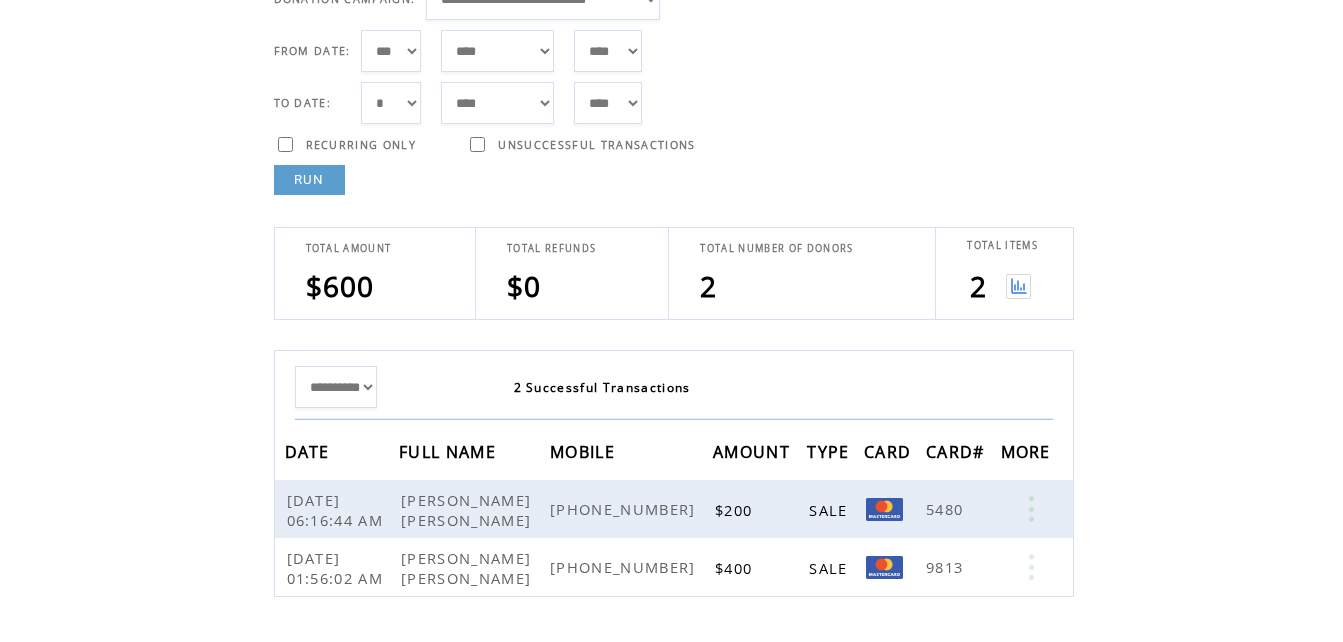 click at bounding box center (1018, 286) 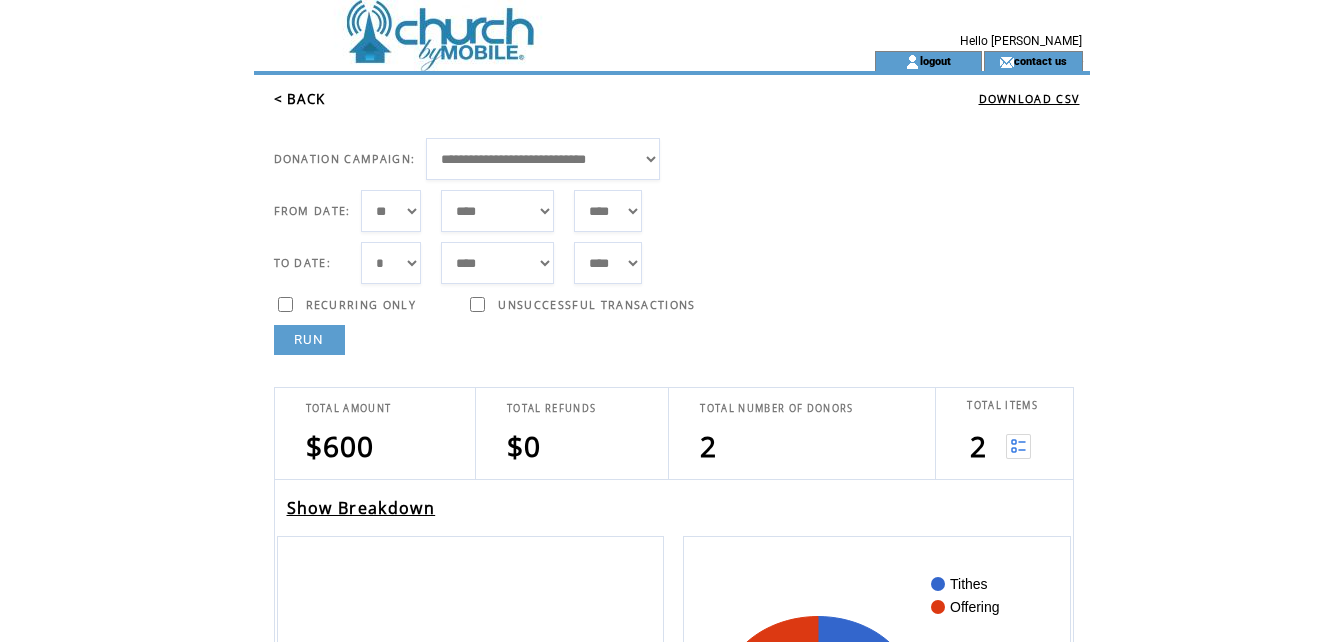 scroll, scrollTop: 0, scrollLeft: 0, axis: both 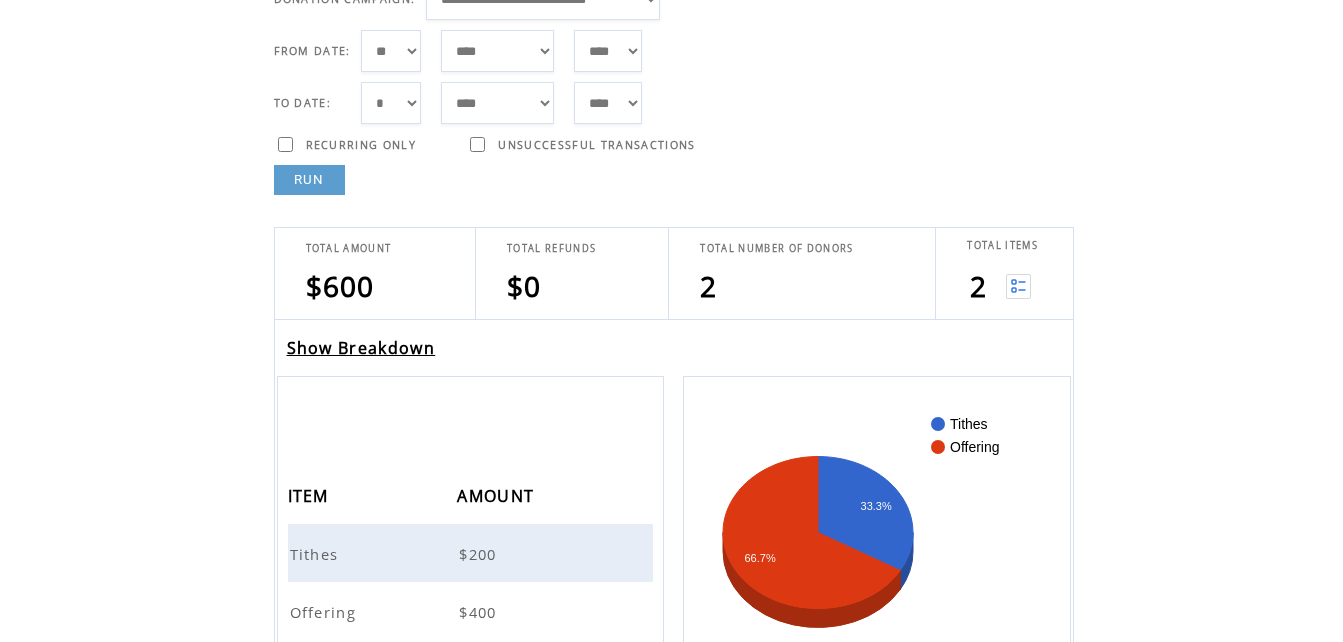 click on "Tithes" at bounding box center (317, 554) 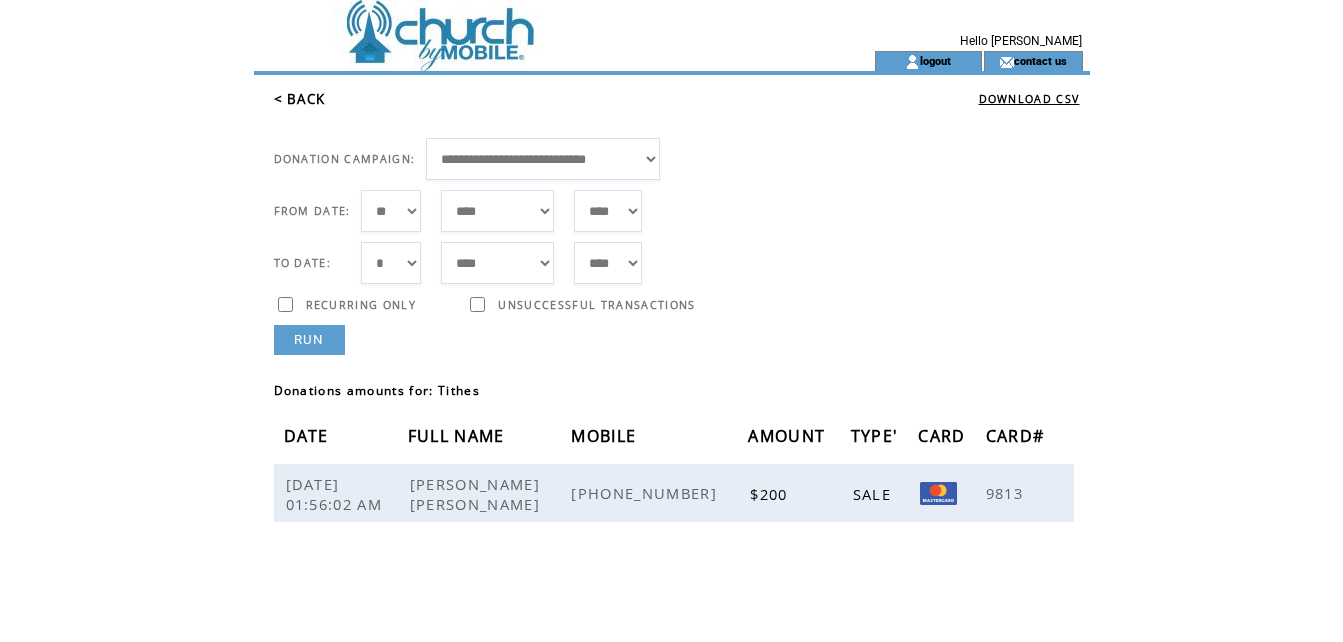 scroll, scrollTop: 0, scrollLeft: 0, axis: both 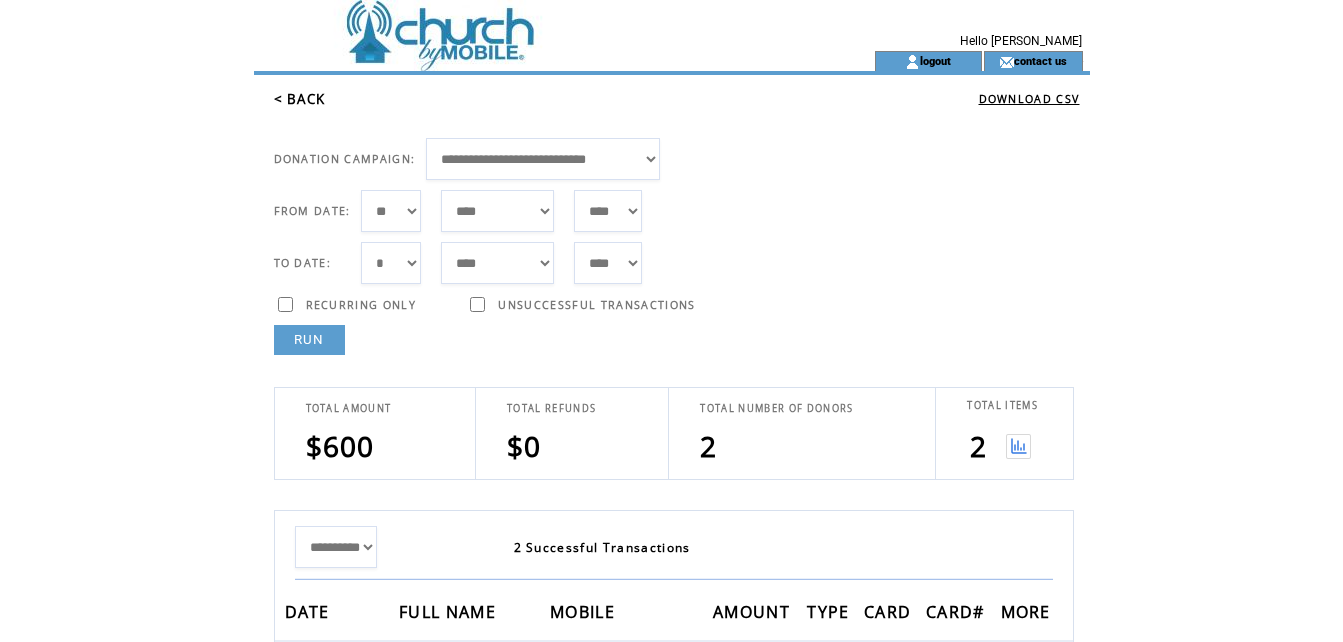 click at bounding box center [1018, 446] 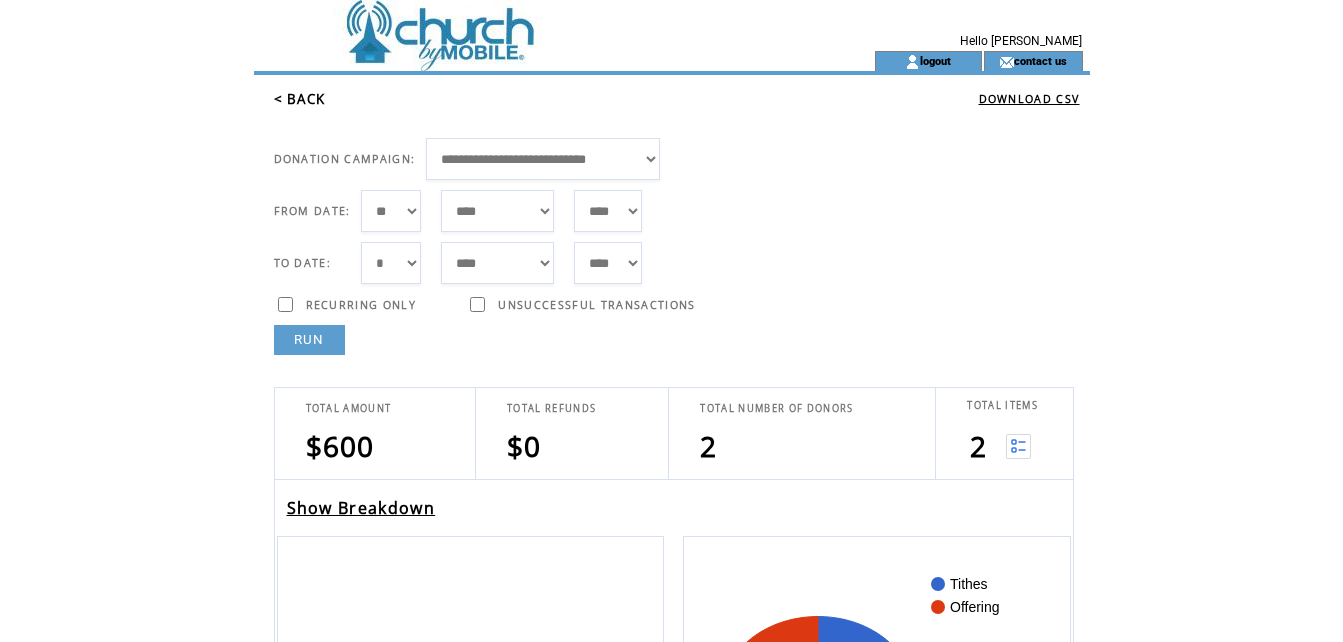 scroll, scrollTop: 0, scrollLeft: 0, axis: both 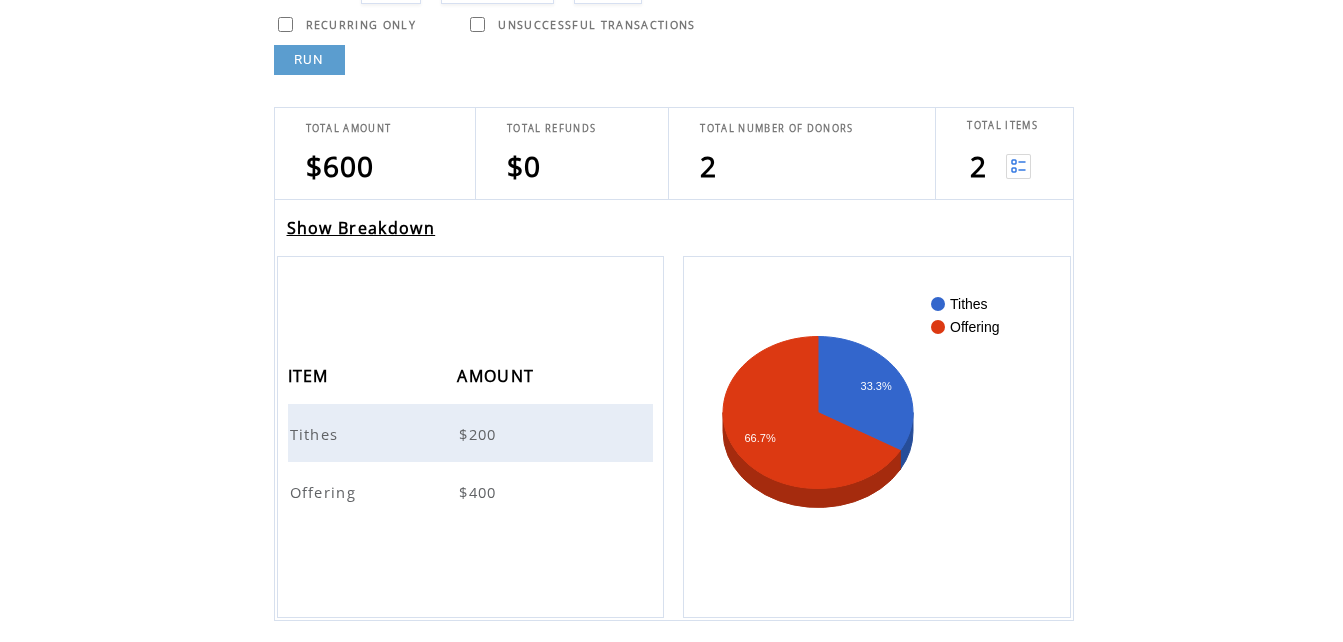 click on "Offering" at bounding box center (326, 492) 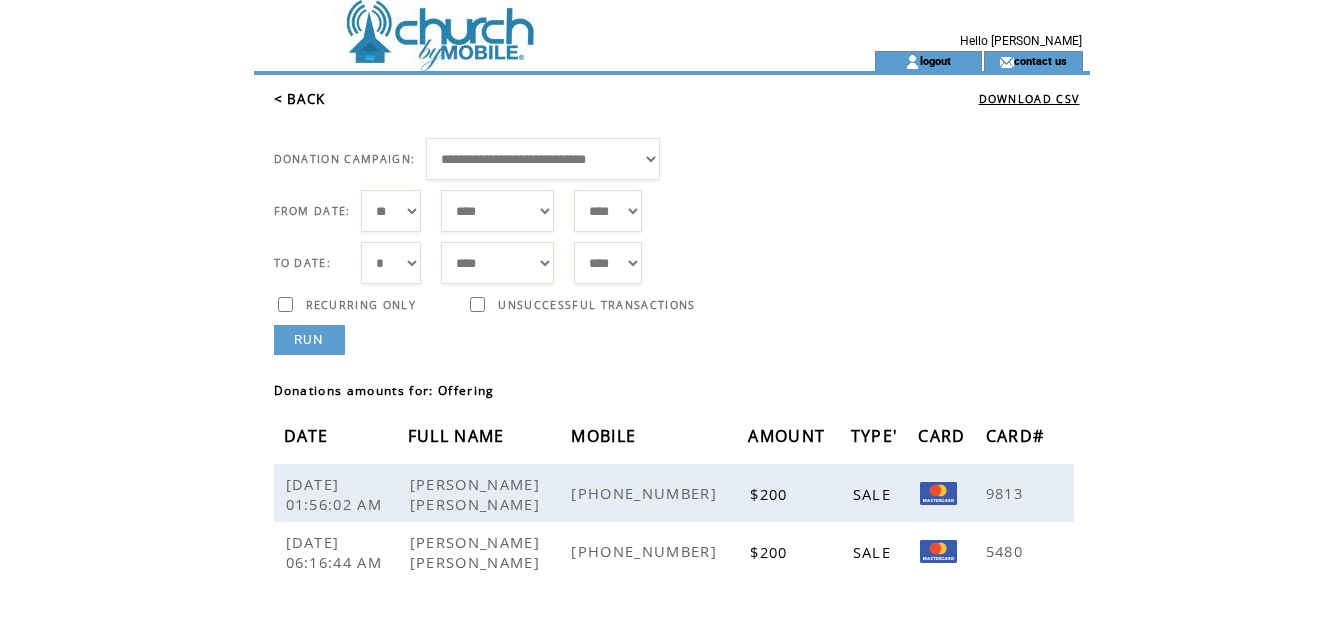 scroll, scrollTop: 0, scrollLeft: 0, axis: both 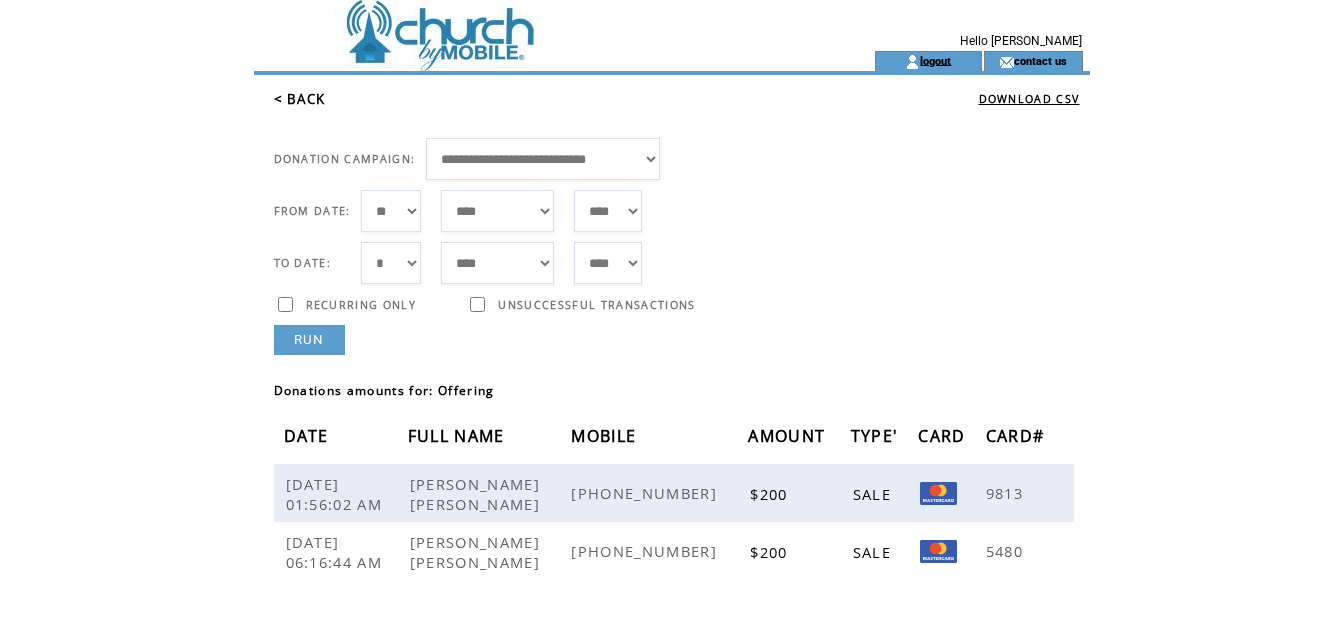 click on "logout" at bounding box center [935, 60] 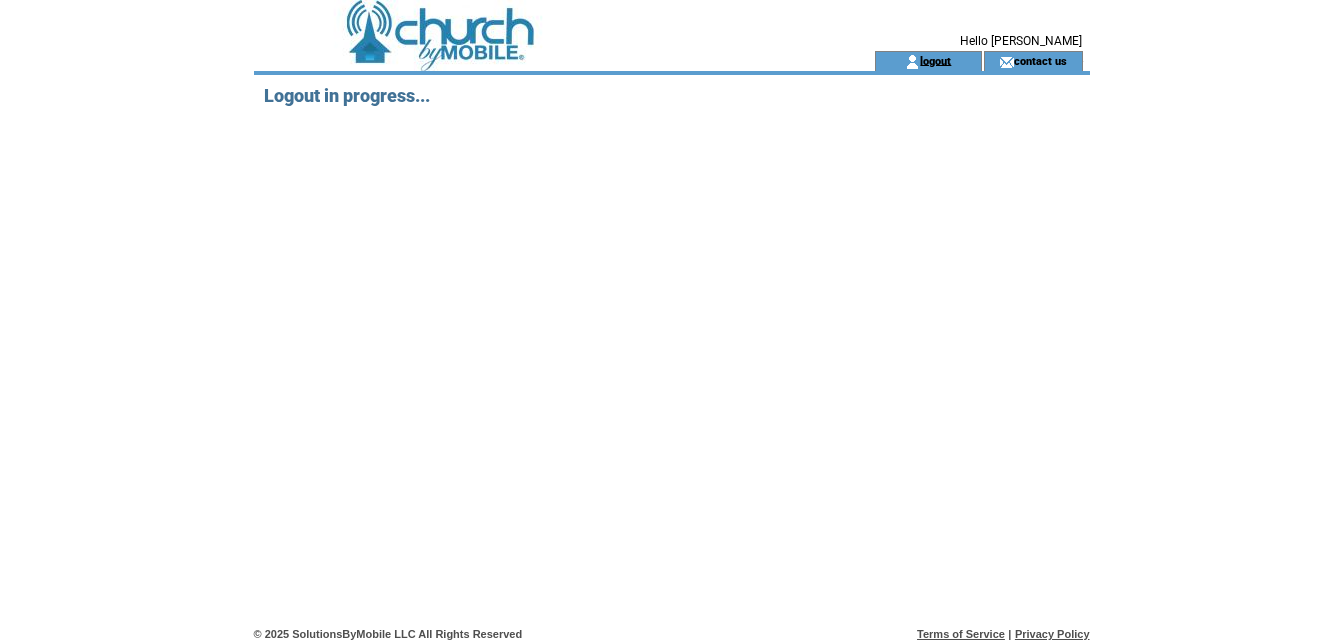 scroll, scrollTop: 0, scrollLeft: 0, axis: both 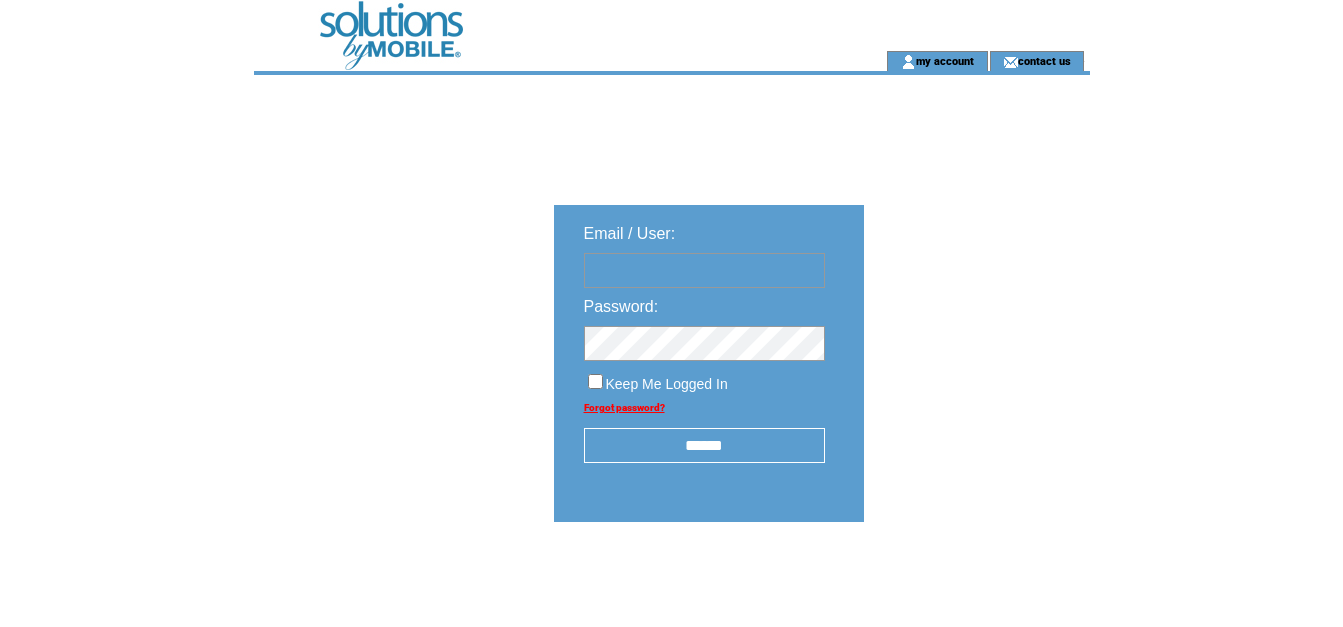 click at bounding box center (704, 270) 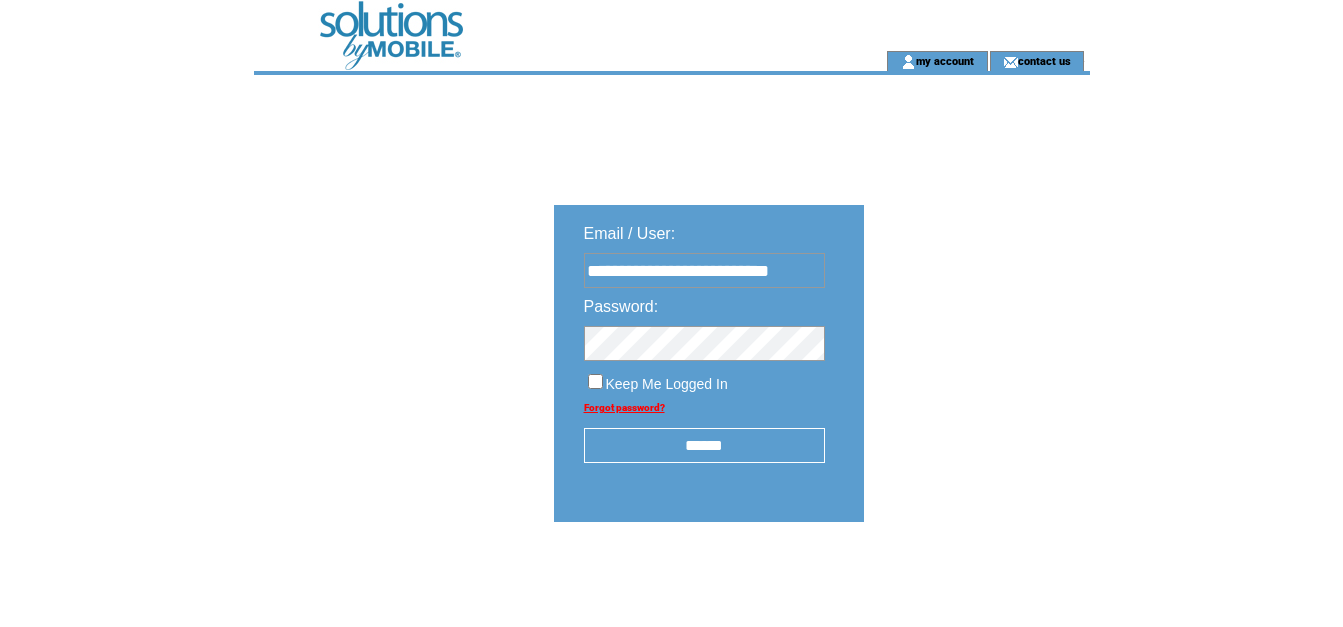 click on "******" at bounding box center [704, 445] 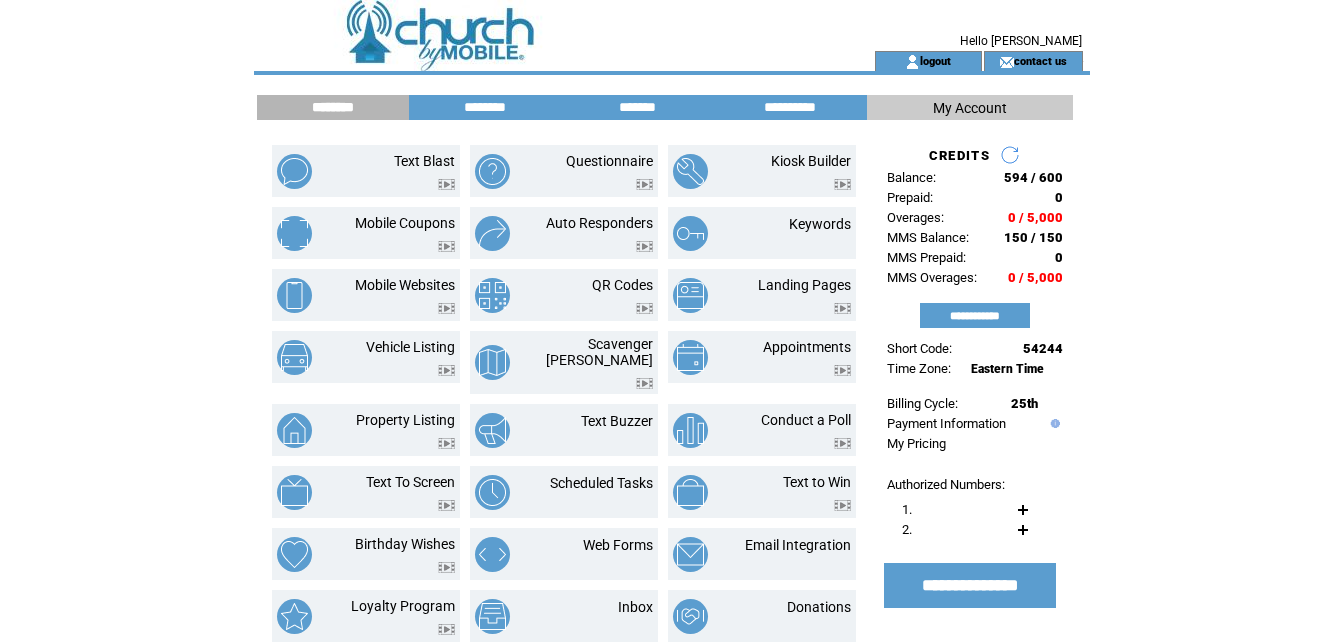 scroll, scrollTop: 0, scrollLeft: 0, axis: both 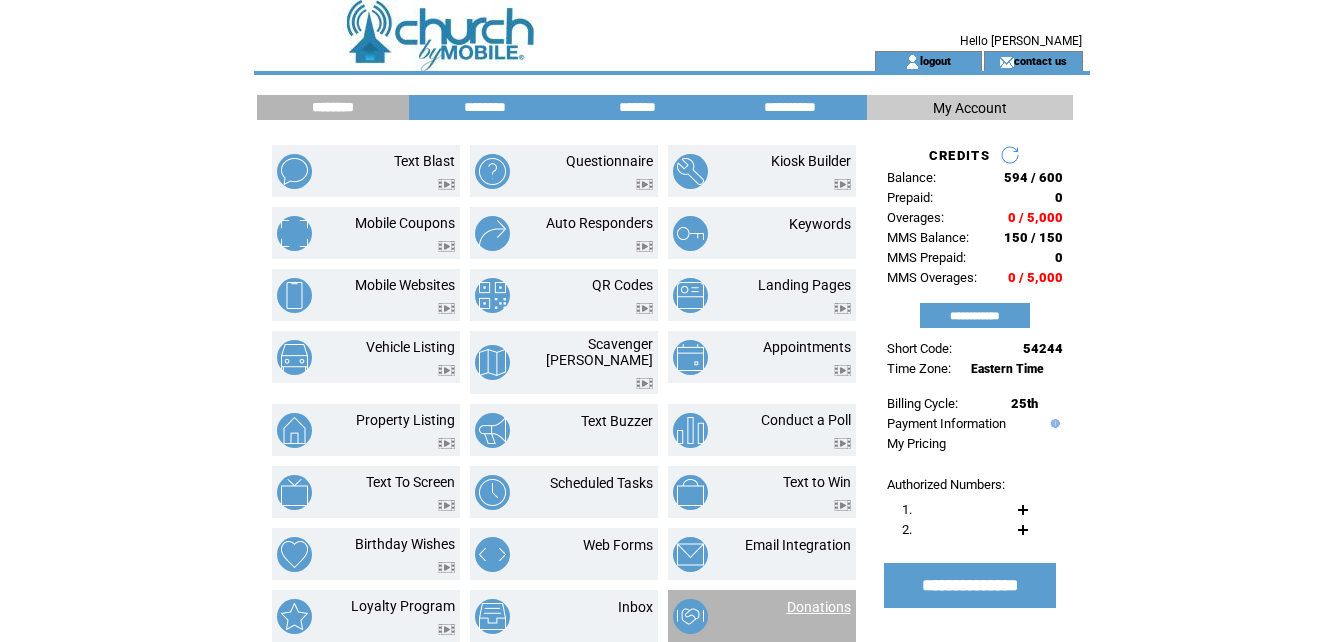 click on "Donations" at bounding box center (819, 607) 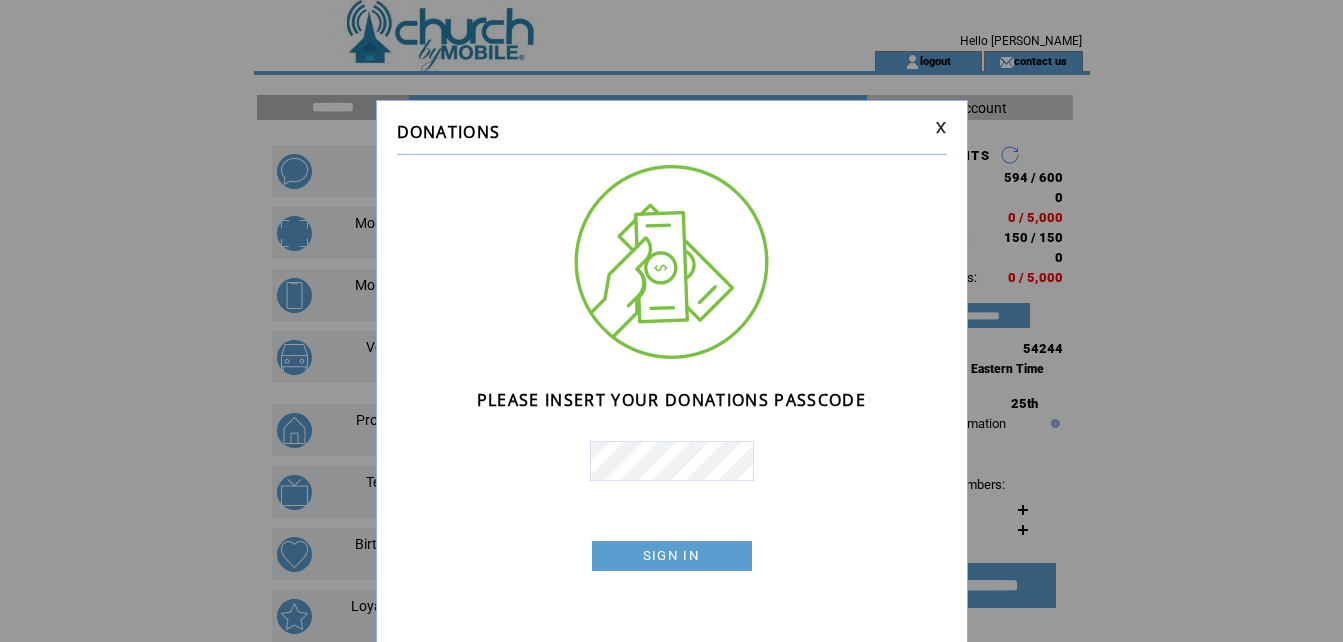 scroll, scrollTop: 0, scrollLeft: 0, axis: both 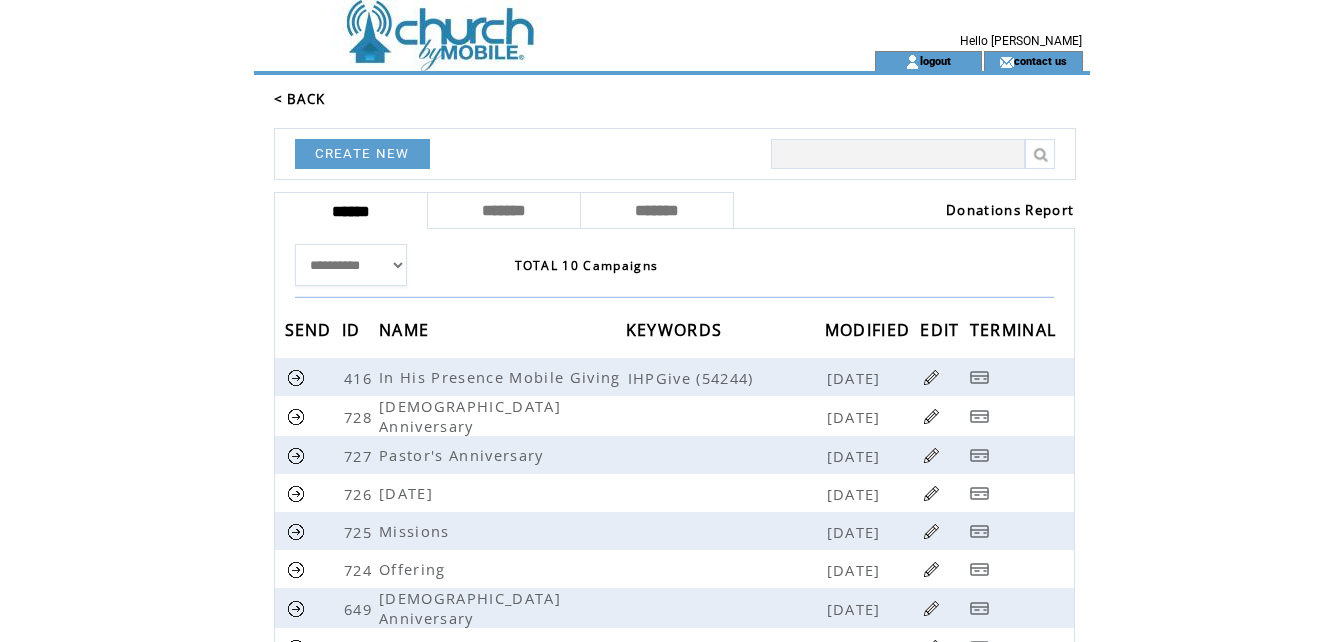 click on "Donations Report" at bounding box center [1010, 210] 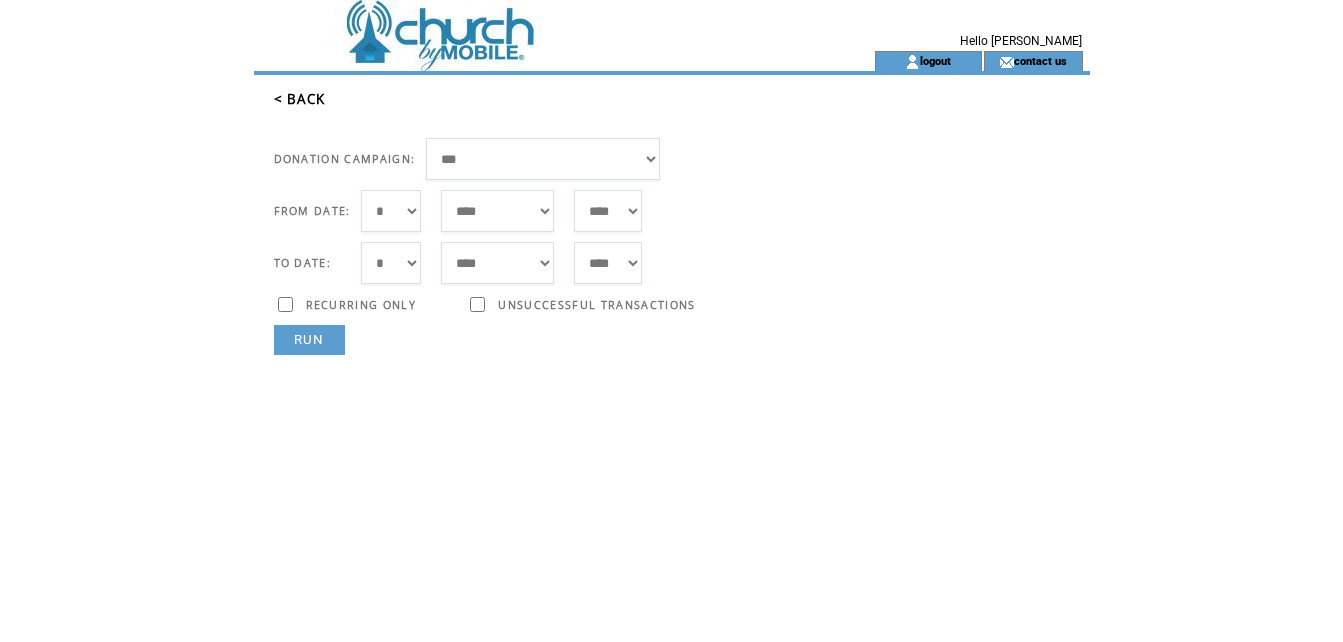 scroll, scrollTop: 0, scrollLeft: 0, axis: both 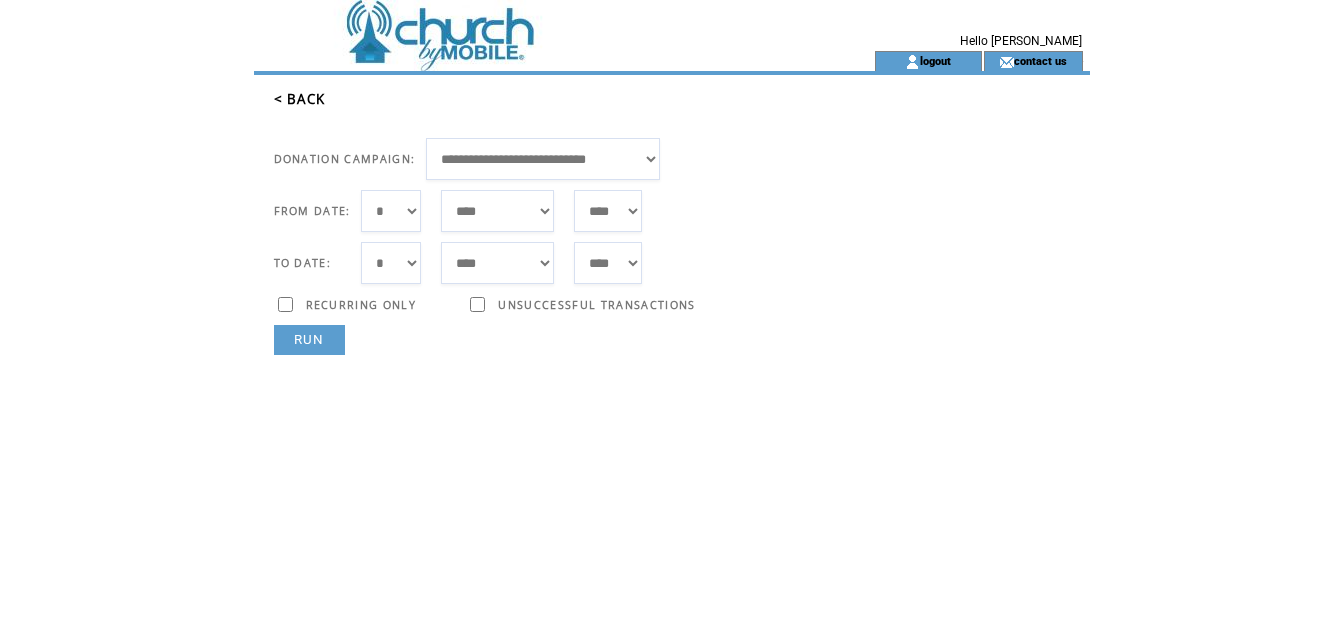 click on "*** 	 * 	 * 	 * 	 * 	 * 	 * 	 * 	 * 	 * 	 ** 	 ** 	 ** 	 ** 	 ** 	 ** 	 ** 	 ** 	 ** 	 ** 	 ** 	 ** 	 ** 	 ** 	 ** 	 ** 	 ** 	 ** 	 ** 	 ** 	 ** 	 **" at bounding box center [391, 211] 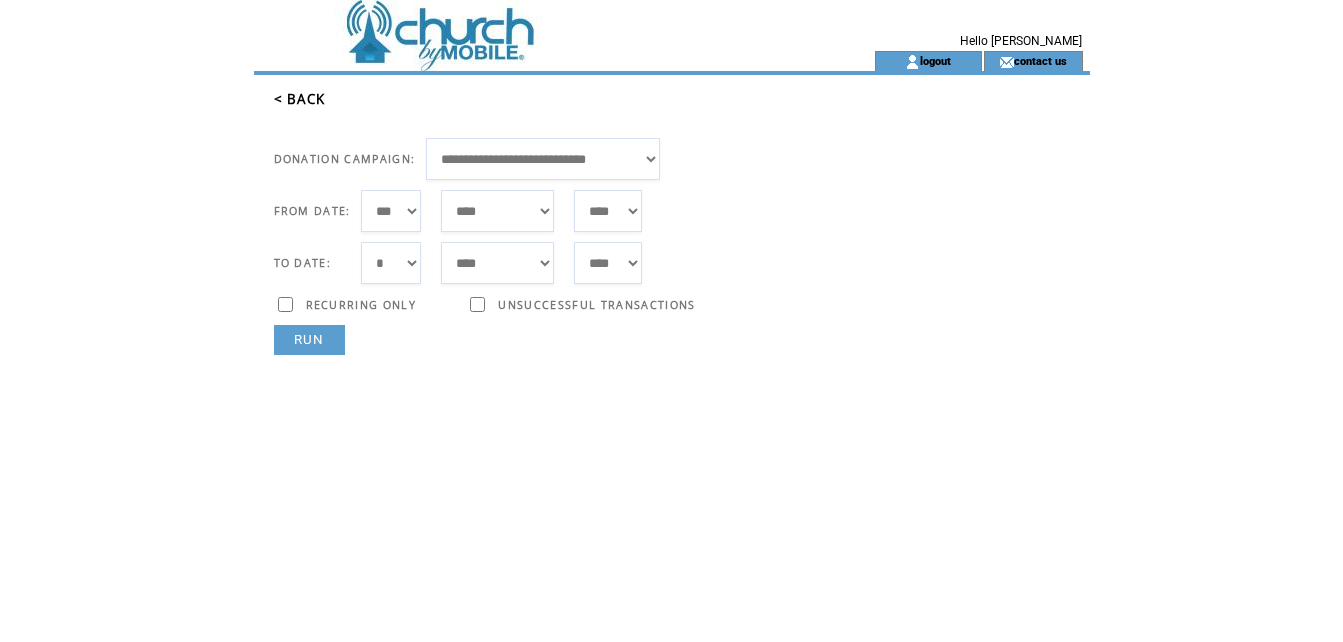 click on "RUN" at bounding box center [309, 340] 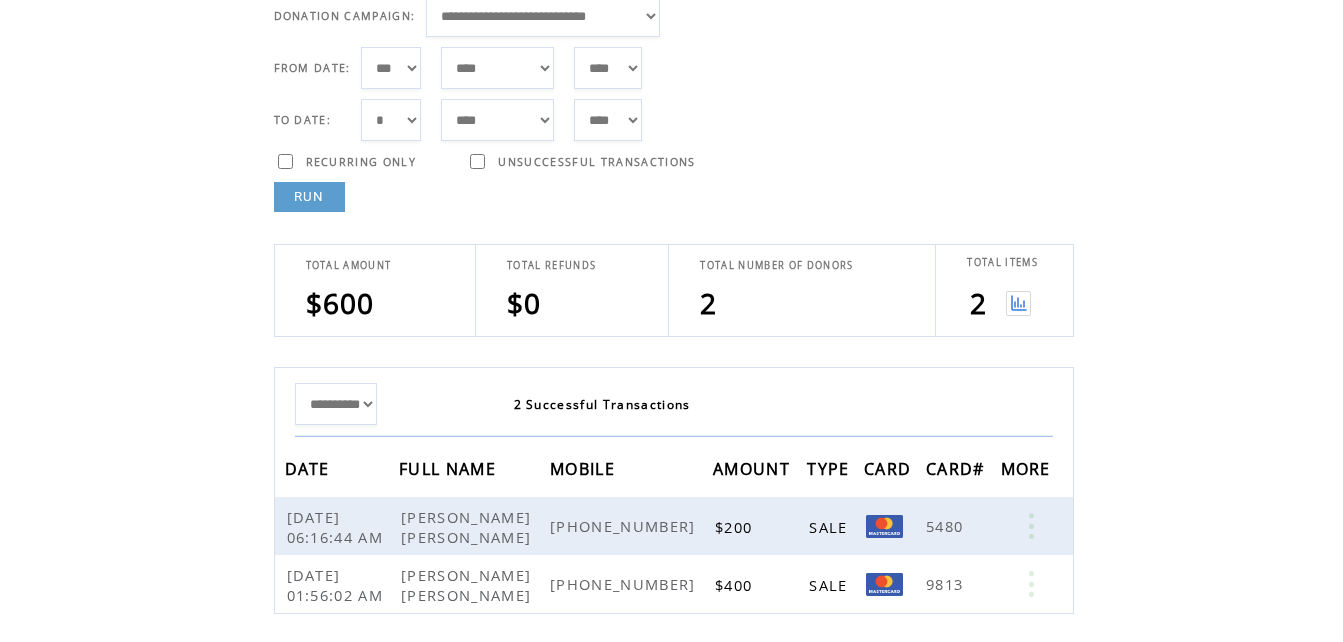 scroll, scrollTop: 160, scrollLeft: 0, axis: vertical 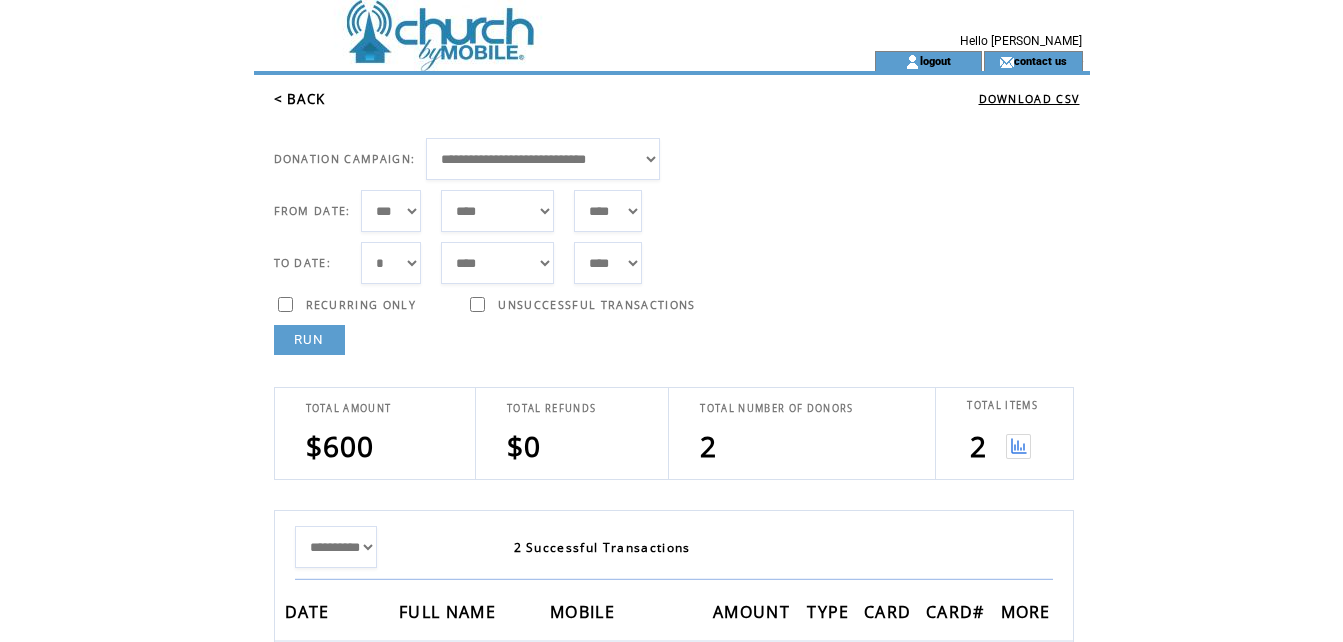 click on "< BACK" at bounding box center (300, 99) 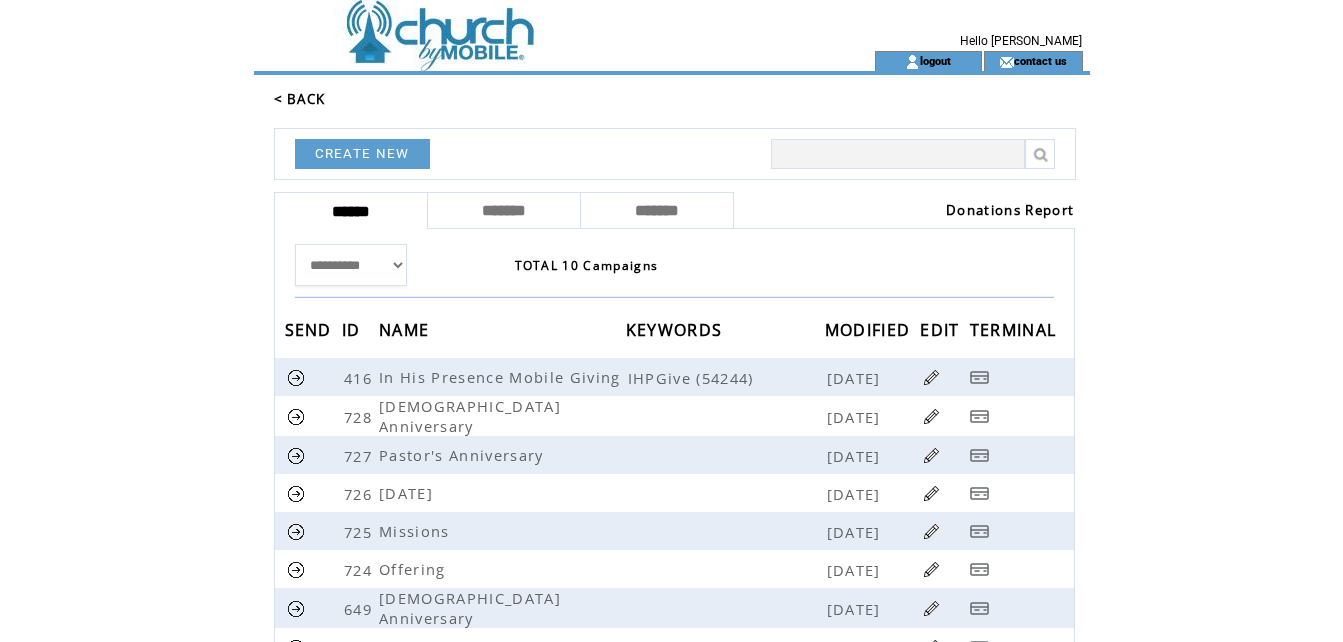 scroll, scrollTop: 0, scrollLeft: 0, axis: both 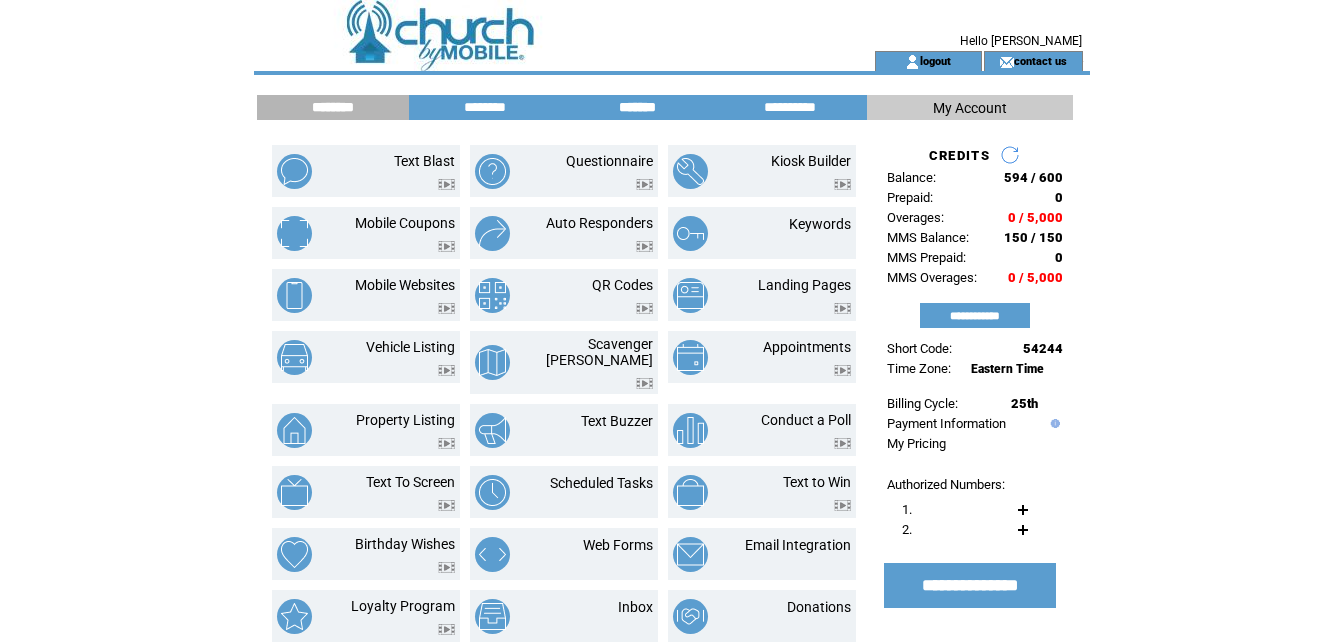 click on "*******" at bounding box center (638, 107) 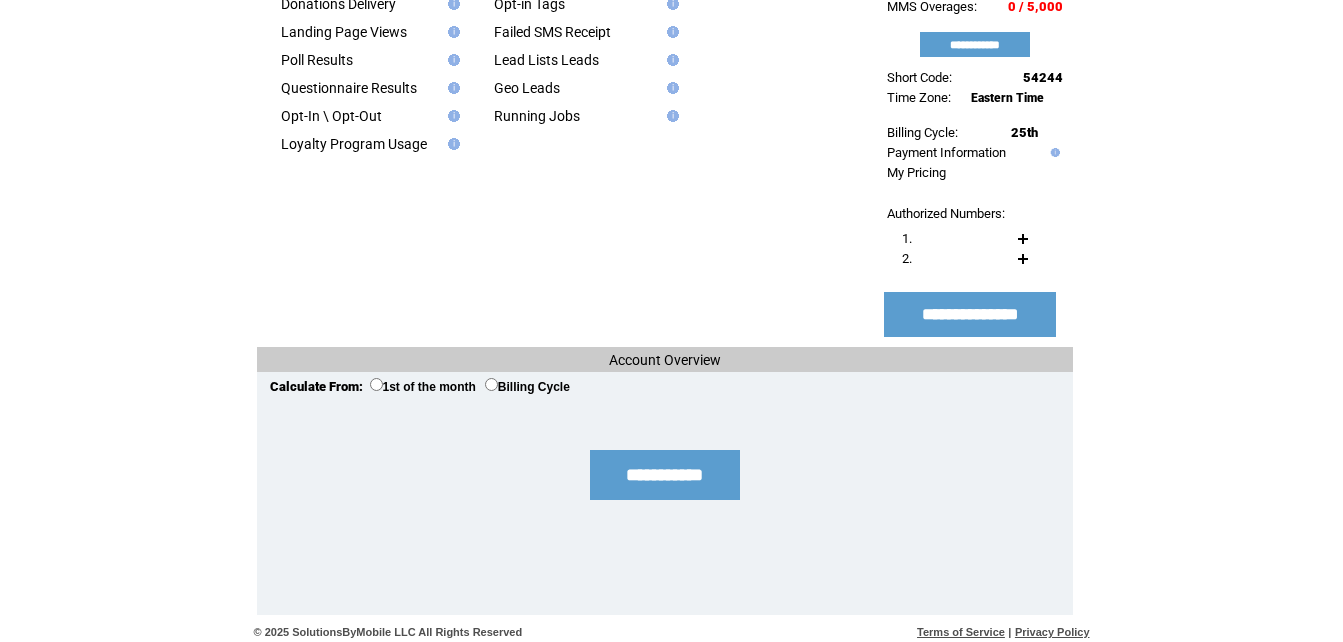 scroll, scrollTop: 277, scrollLeft: 0, axis: vertical 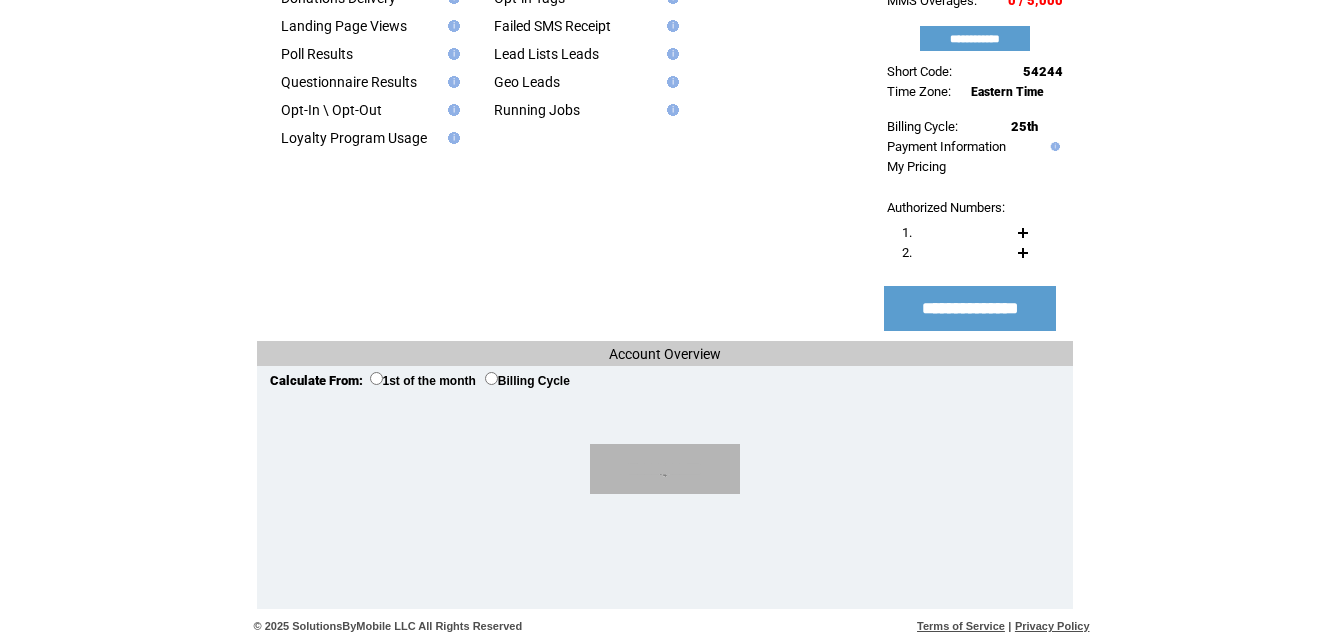 click on "**********" at bounding box center [665, 469] 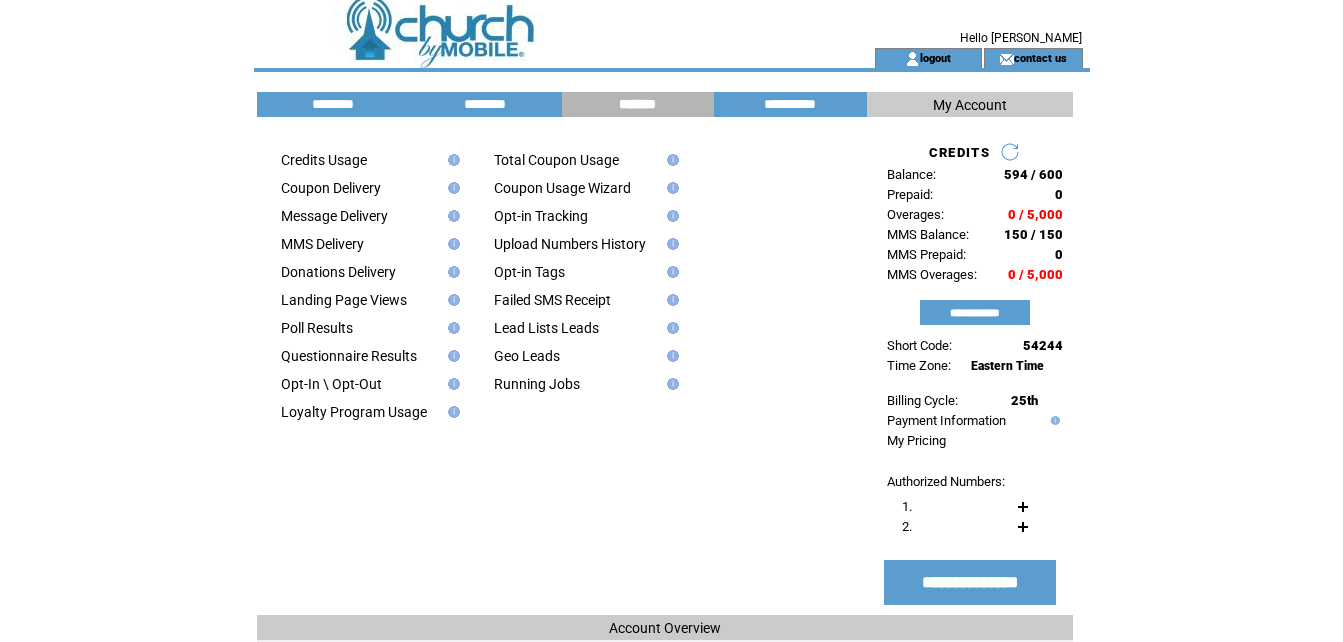 scroll, scrollTop: 0, scrollLeft: 0, axis: both 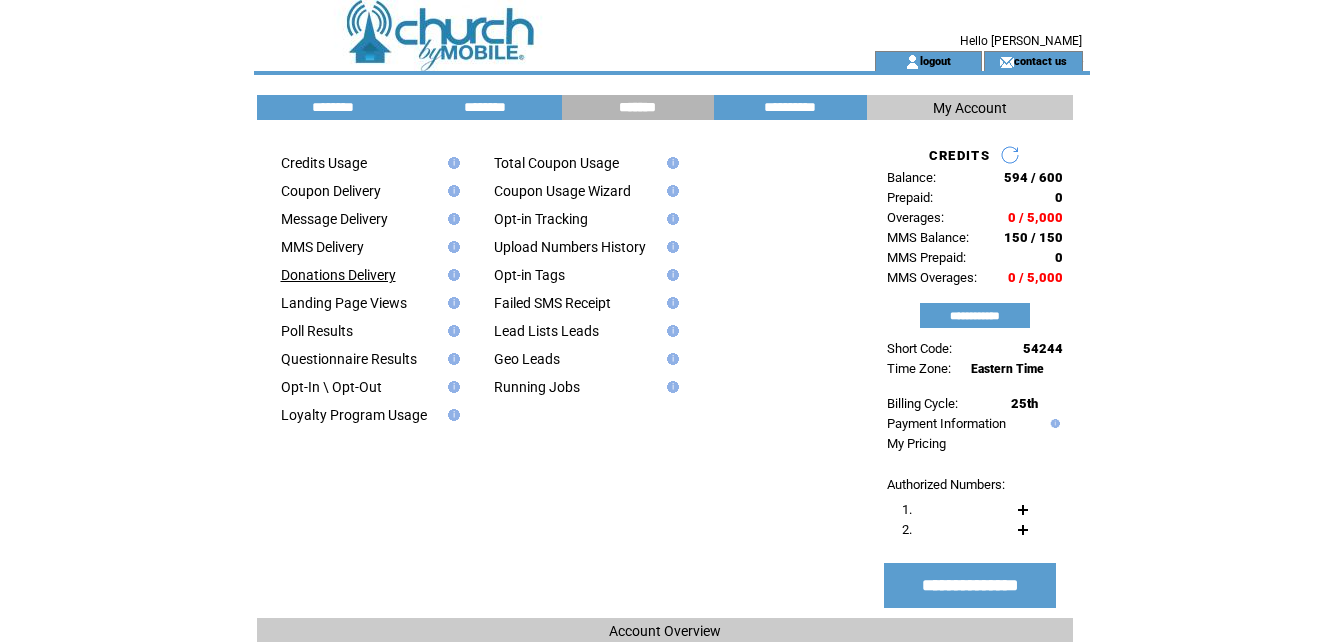 click on "Donations Delivery" at bounding box center (338, 275) 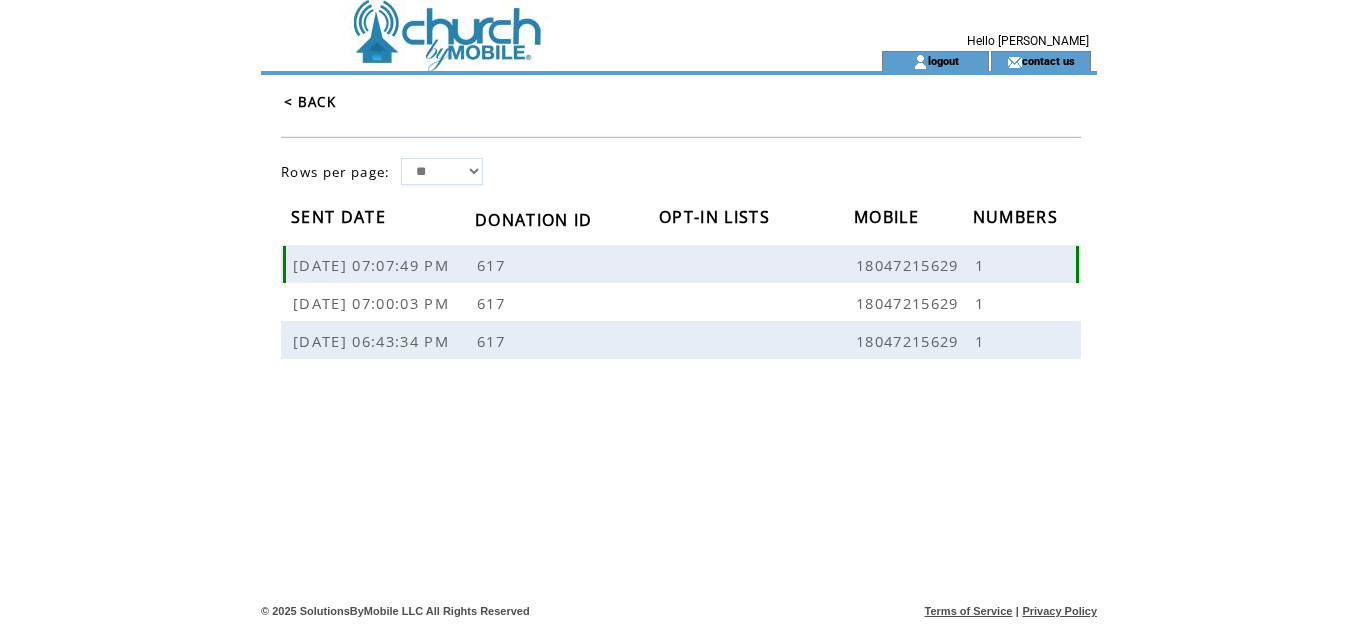 scroll, scrollTop: 0, scrollLeft: 0, axis: both 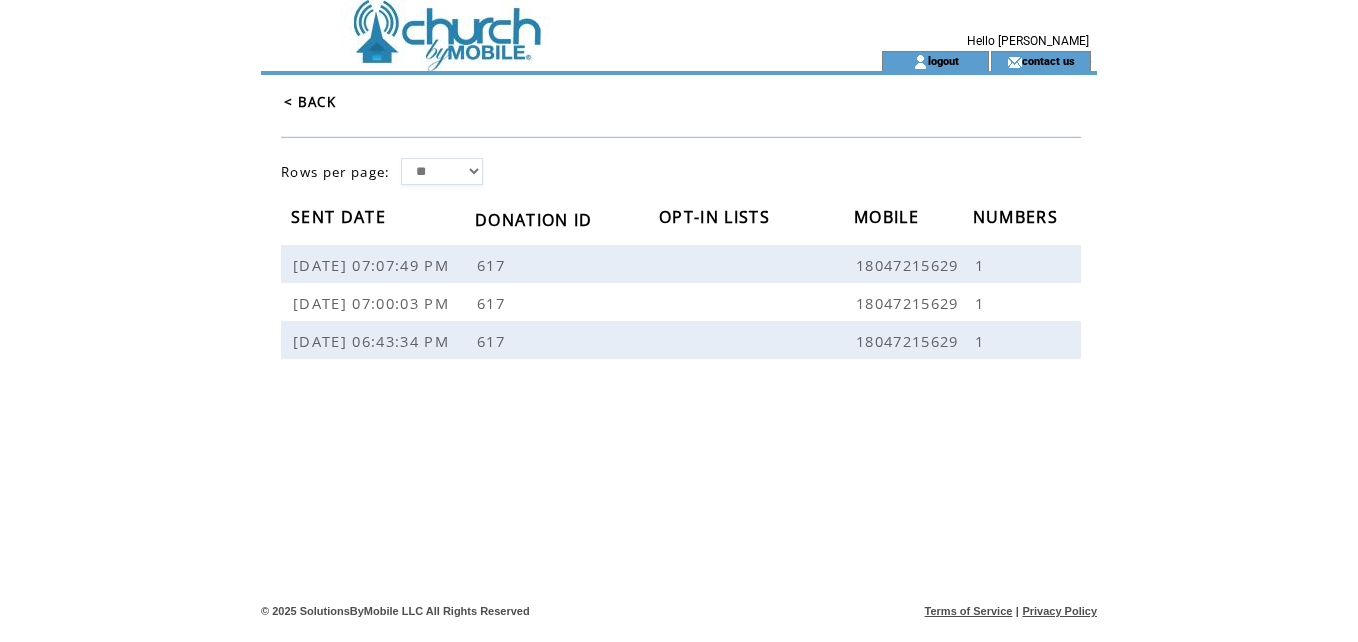 click on "< BACK" at bounding box center (310, 102) 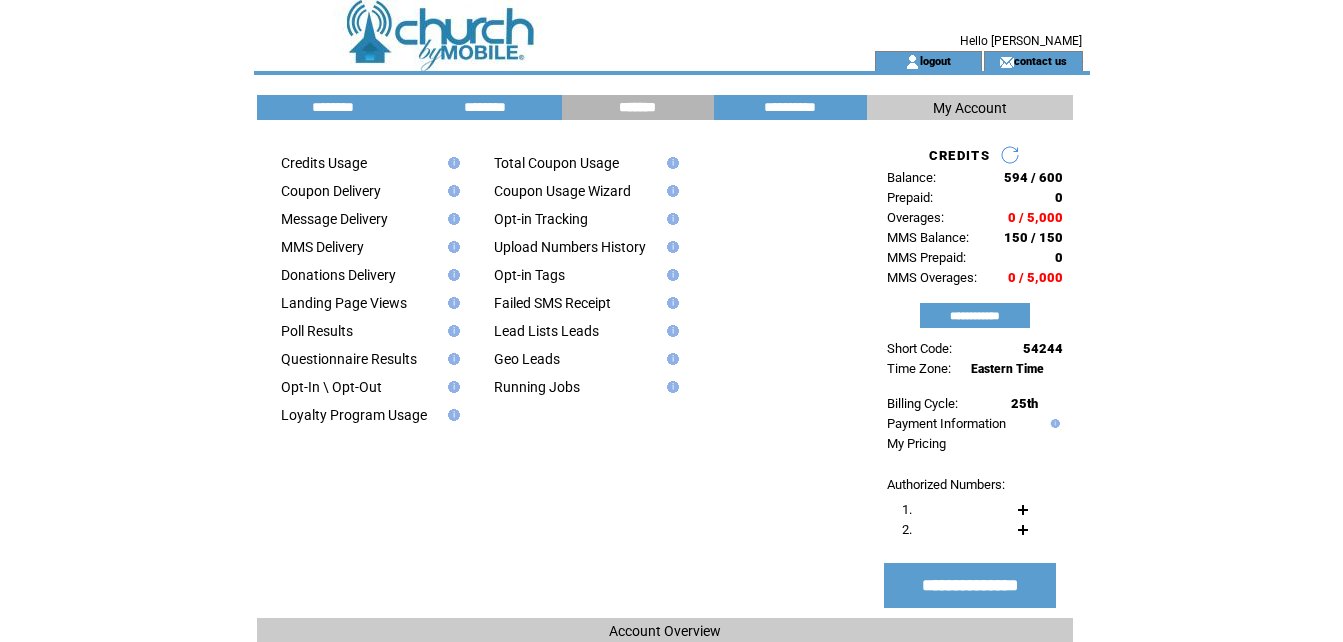 scroll, scrollTop: 0, scrollLeft: 0, axis: both 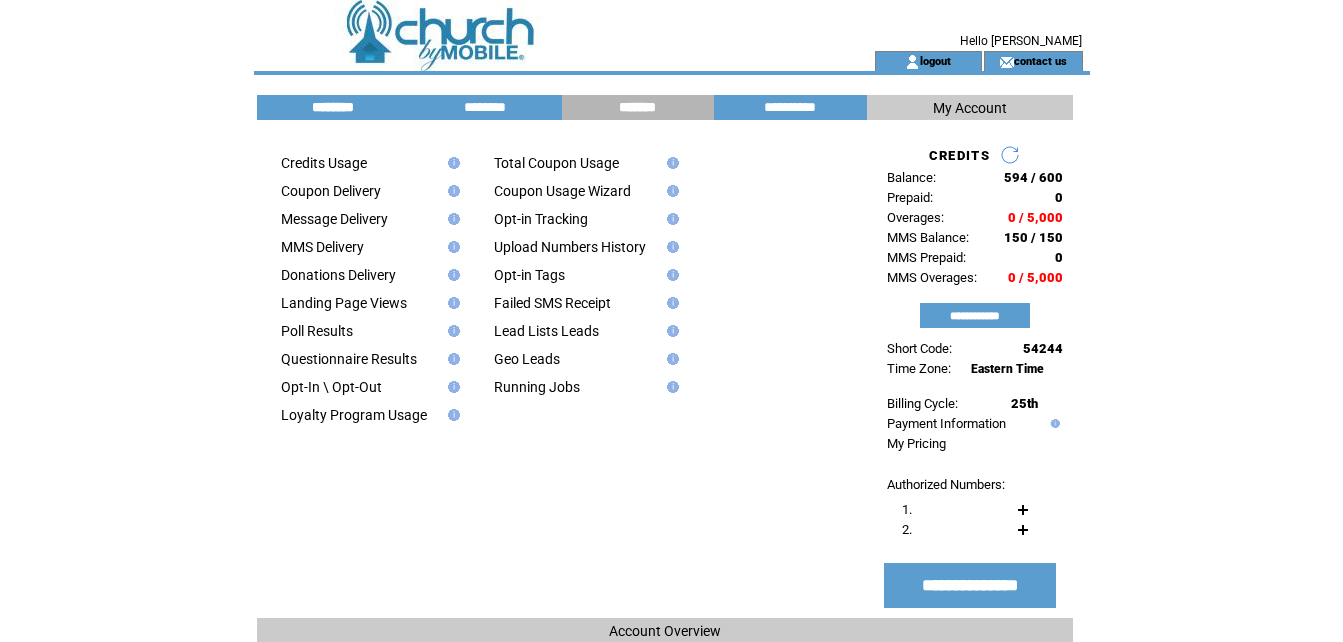 click on "********" at bounding box center (333, 107) 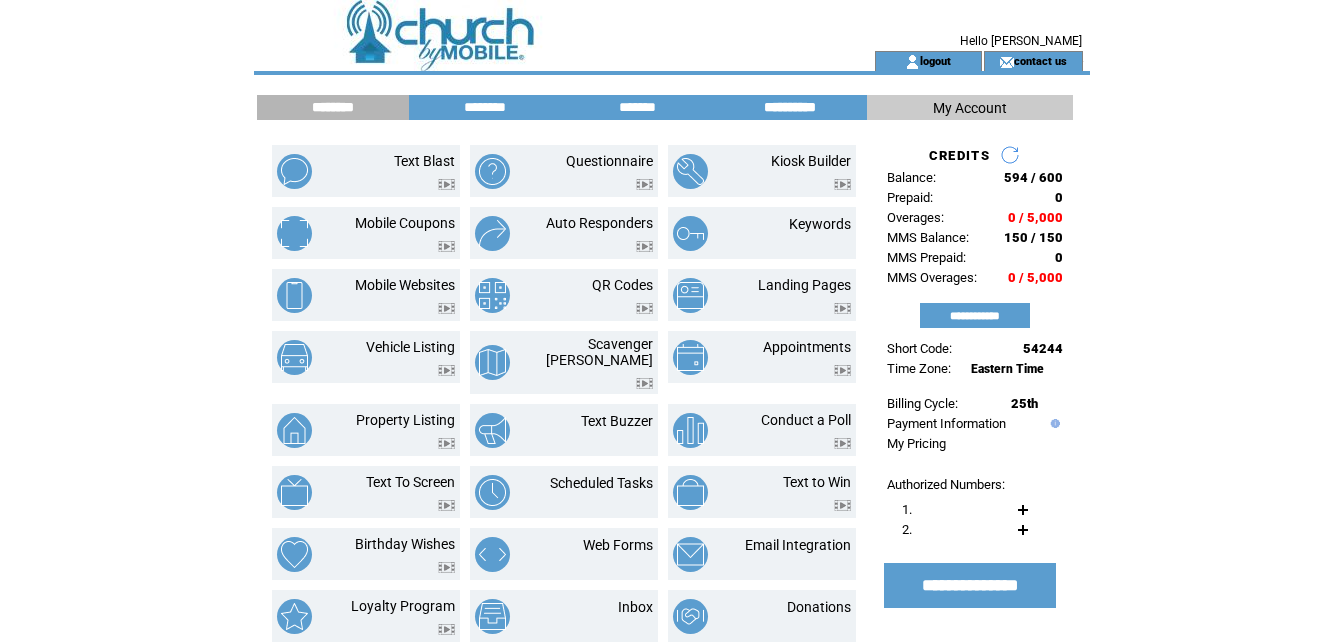 click on "**********" at bounding box center (790, 107) 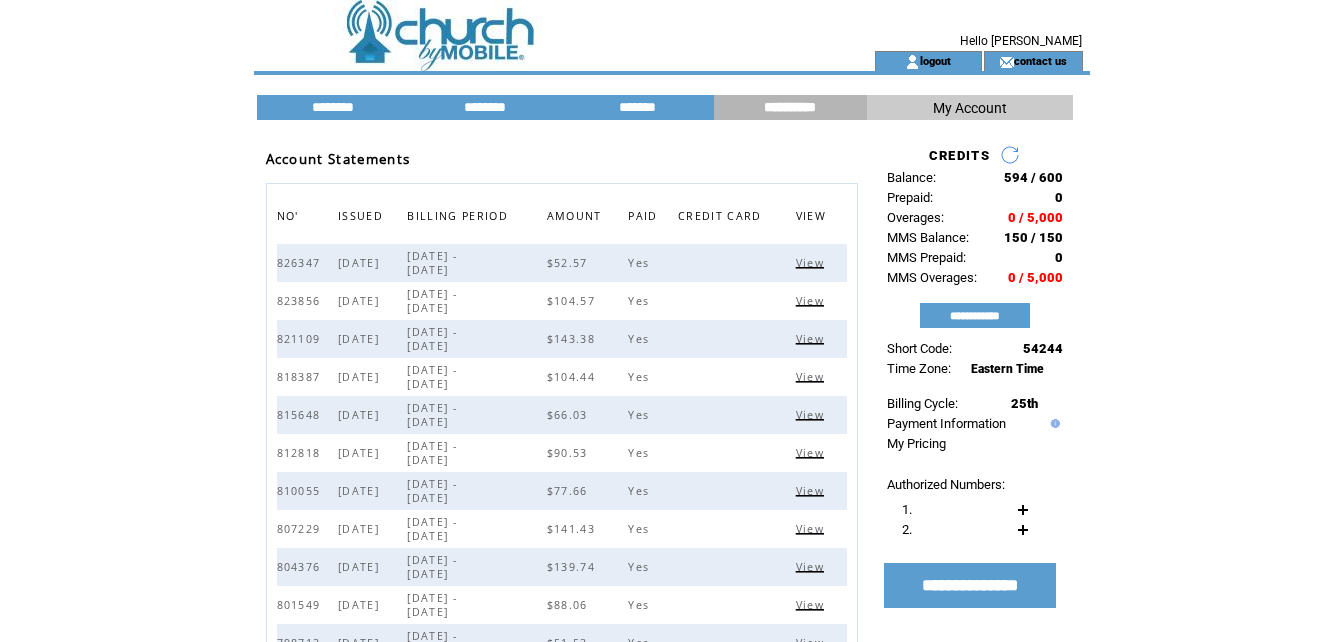 click on "View" at bounding box center (812, 263) 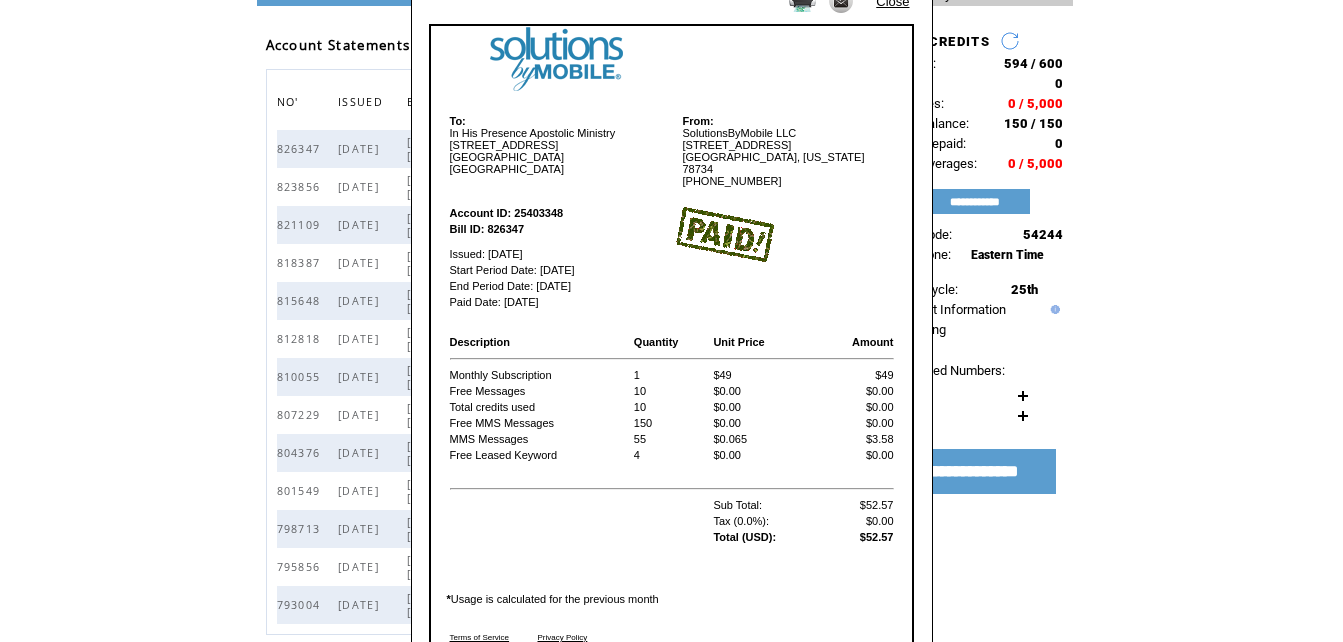 scroll, scrollTop: 120, scrollLeft: 0, axis: vertical 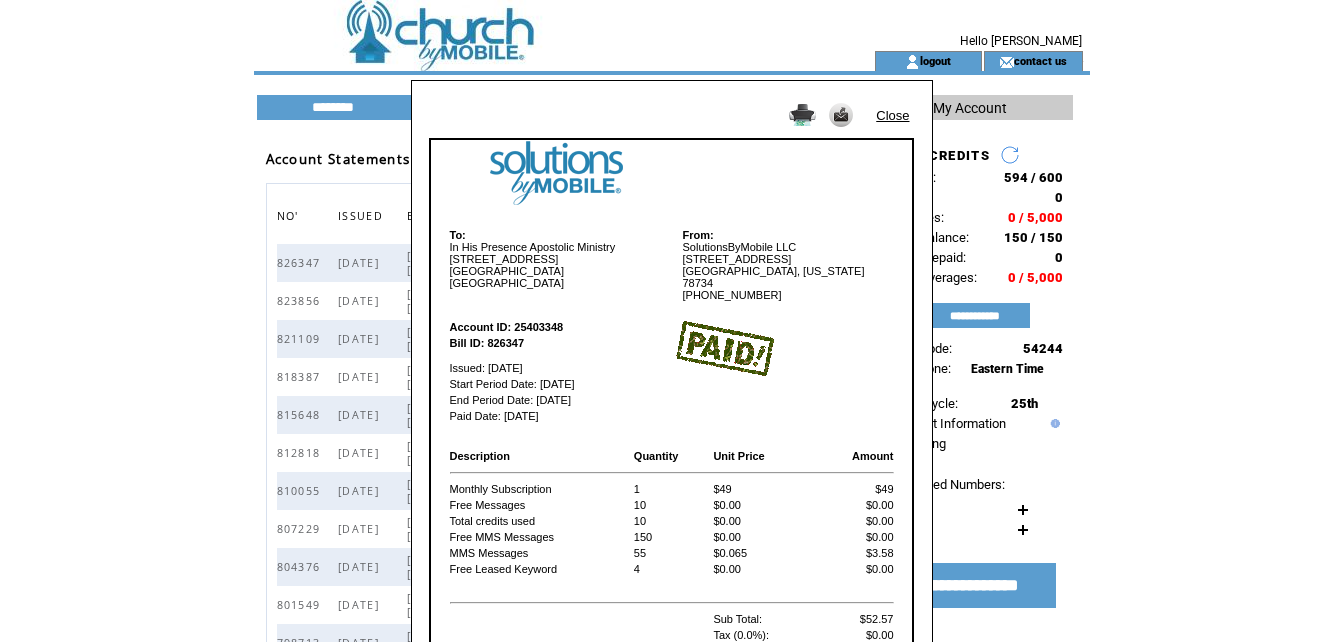 click on "Close" at bounding box center (892, 115) 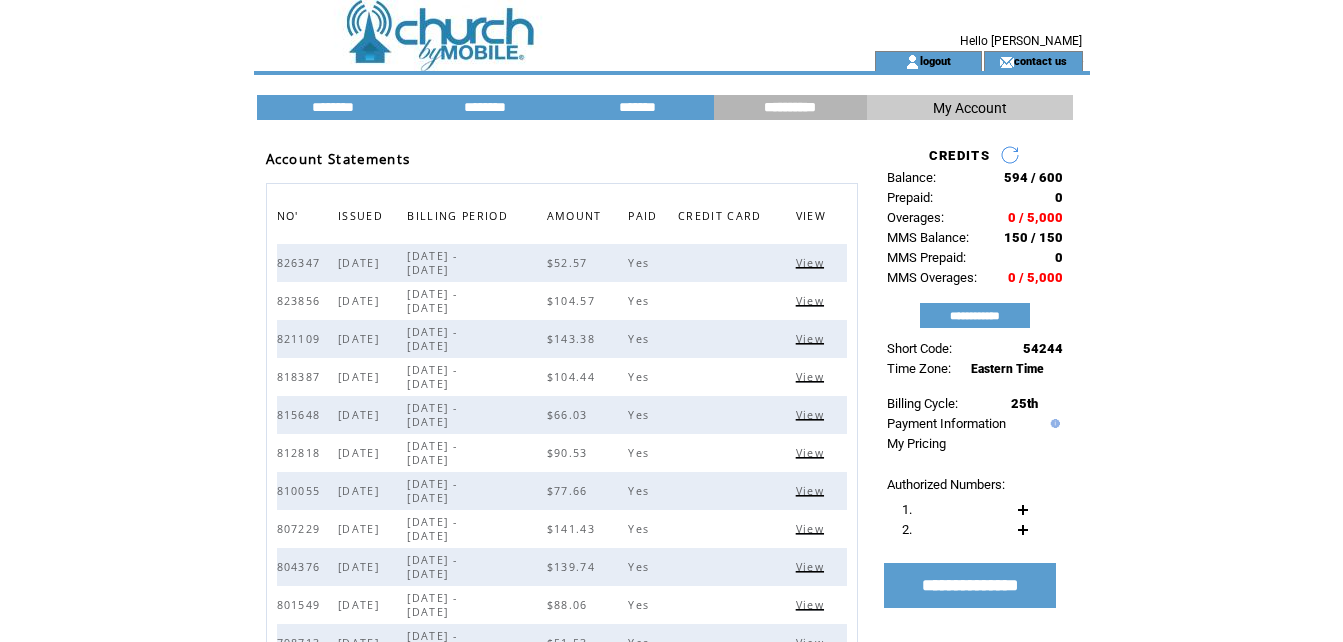 click at bounding box center (528, 25) 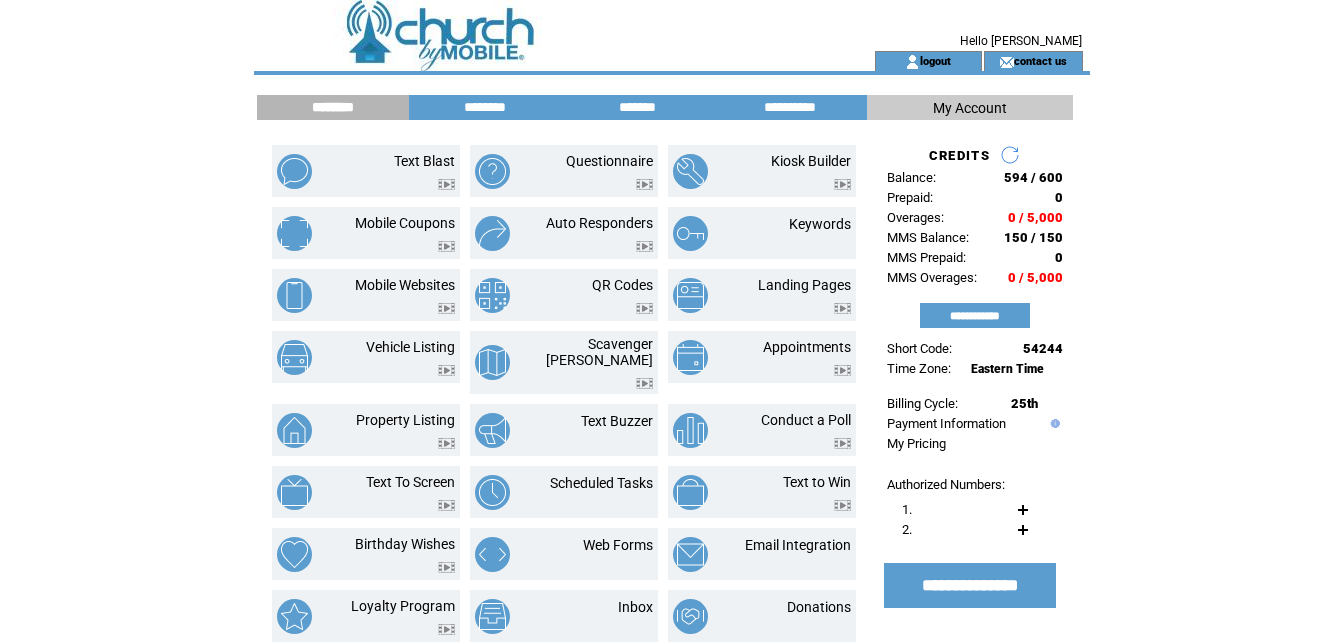 scroll, scrollTop: 0, scrollLeft: 0, axis: both 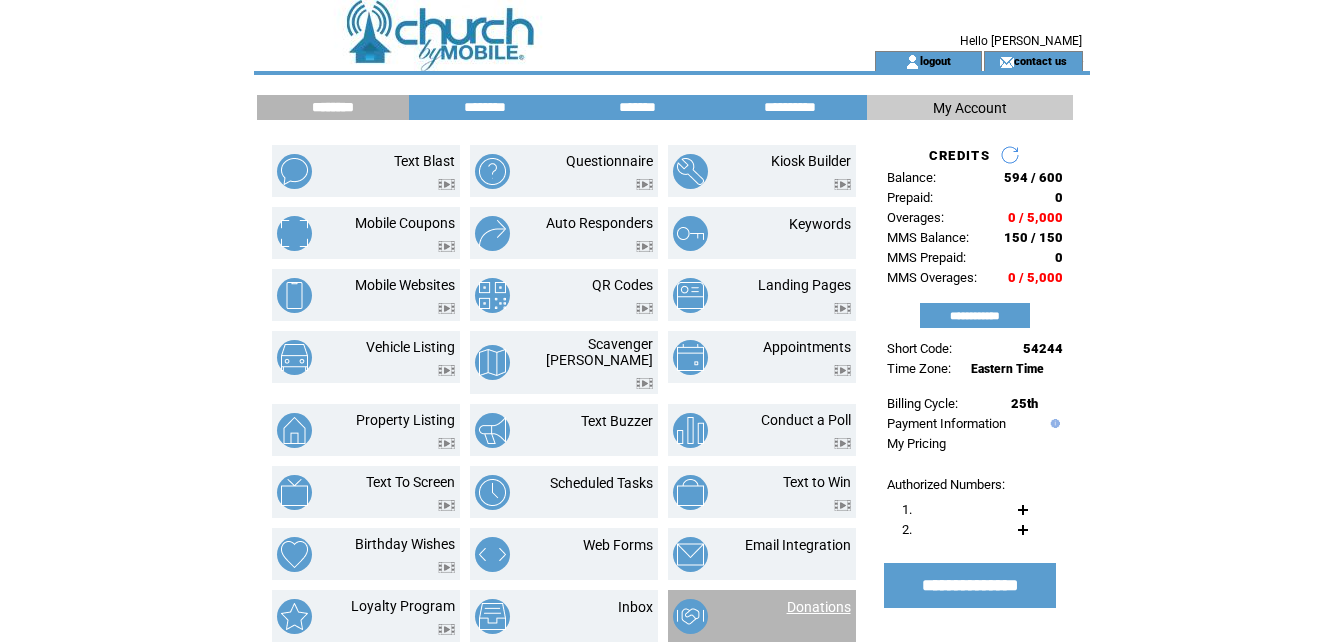 click on "Donations" at bounding box center (819, 607) 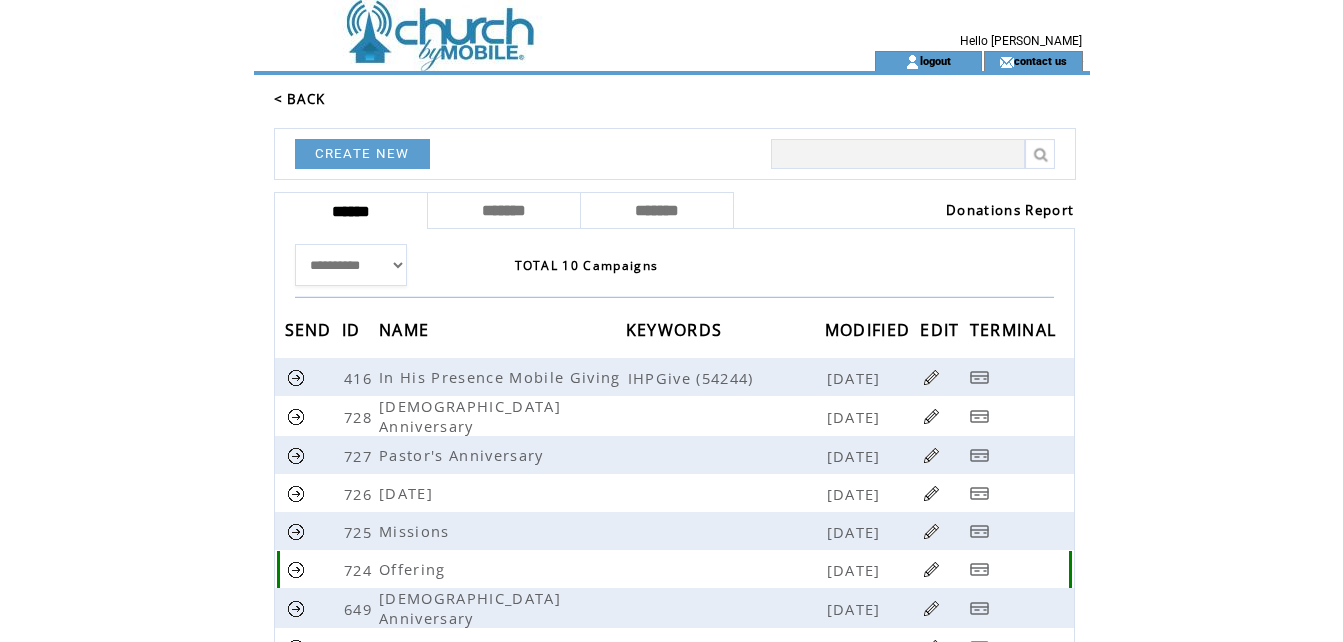scroll, scrollTop: 0, scrollLeft: 0, axis: both 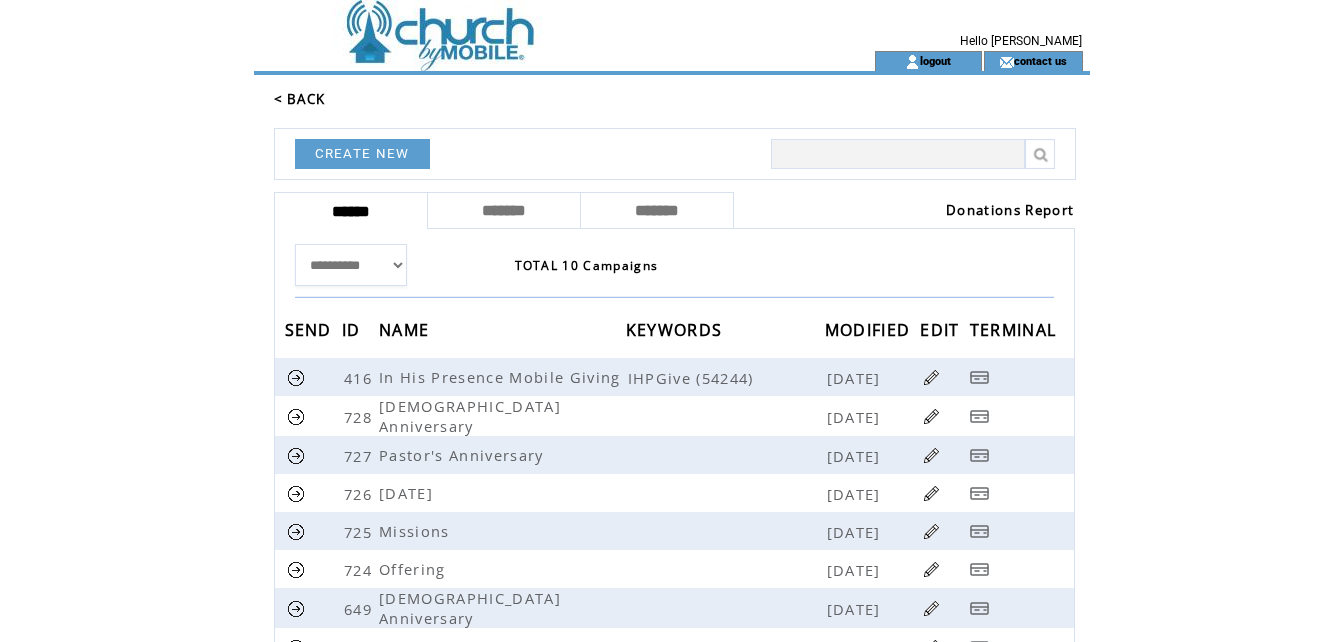 click on "Donations Report" at bounding box center (1010, 210) 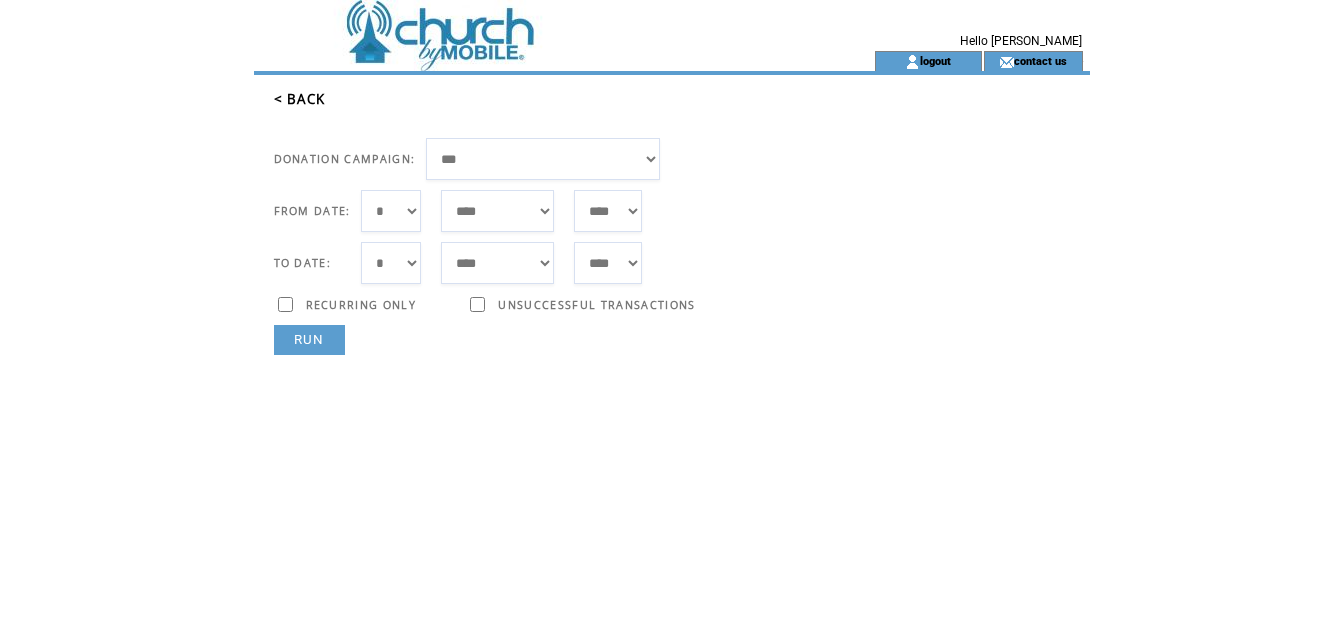 scroll, scrollTop: 0, scrollLeft: 0, axis: both 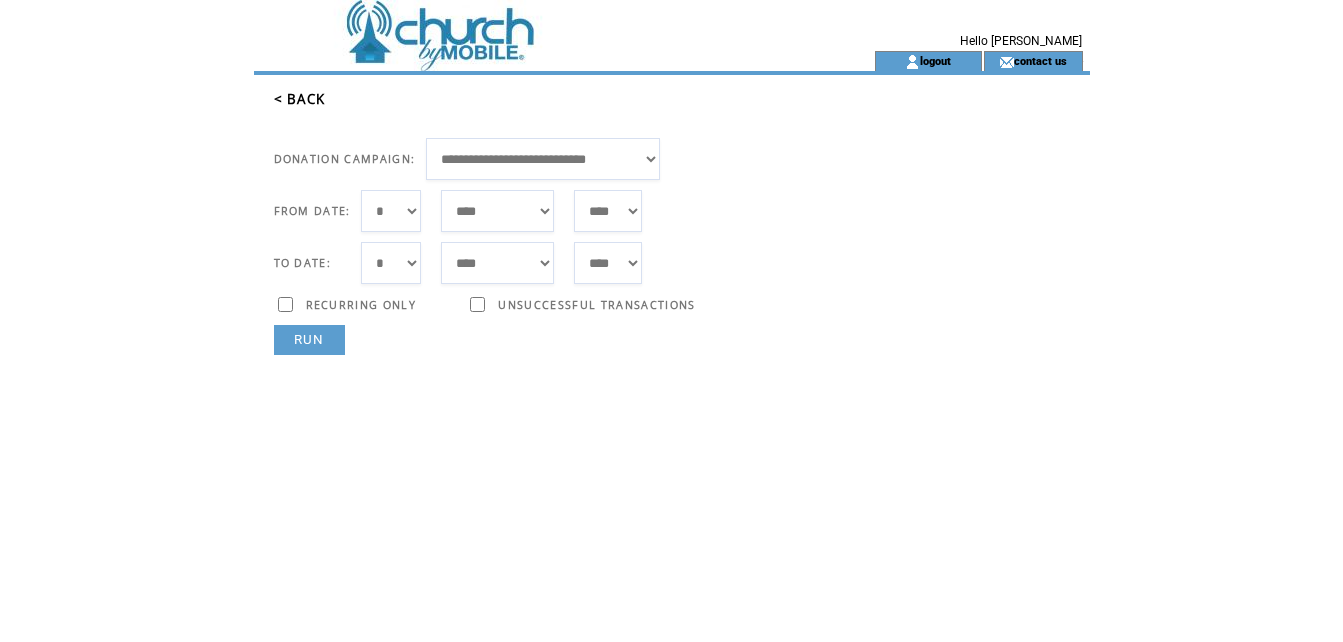 click on "*** 	 * 	 * 	 * 	 * 	 * 	 * 	 * 	 * 	 * 	 ** 	 ** 	 ** 	 ** 	 ** 	 ** 	 ** 	 ** 	 ** 	 ** 	 ** 	 ** 	 ** 	 ** 	 ** 	 ** 	 ** 	 ** 	 ** 	 ** 	 ** 	 **" at bounding box center (391, 211) 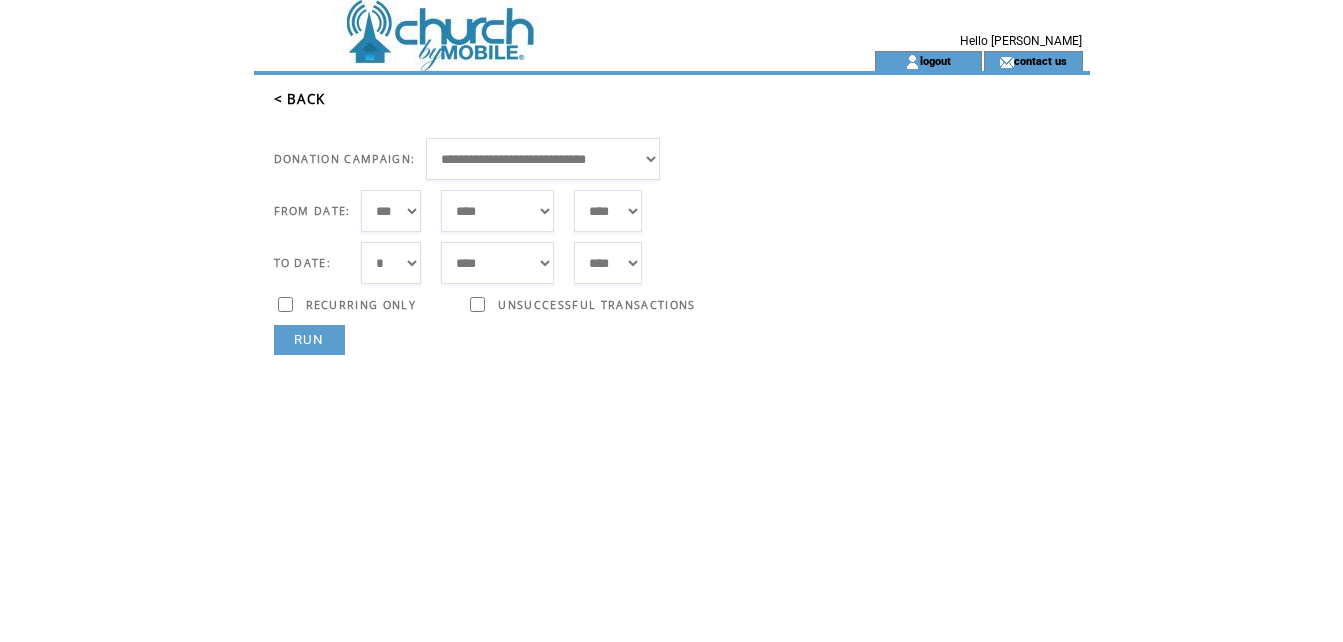 click on "RUN" at bounding box center (309, 340) 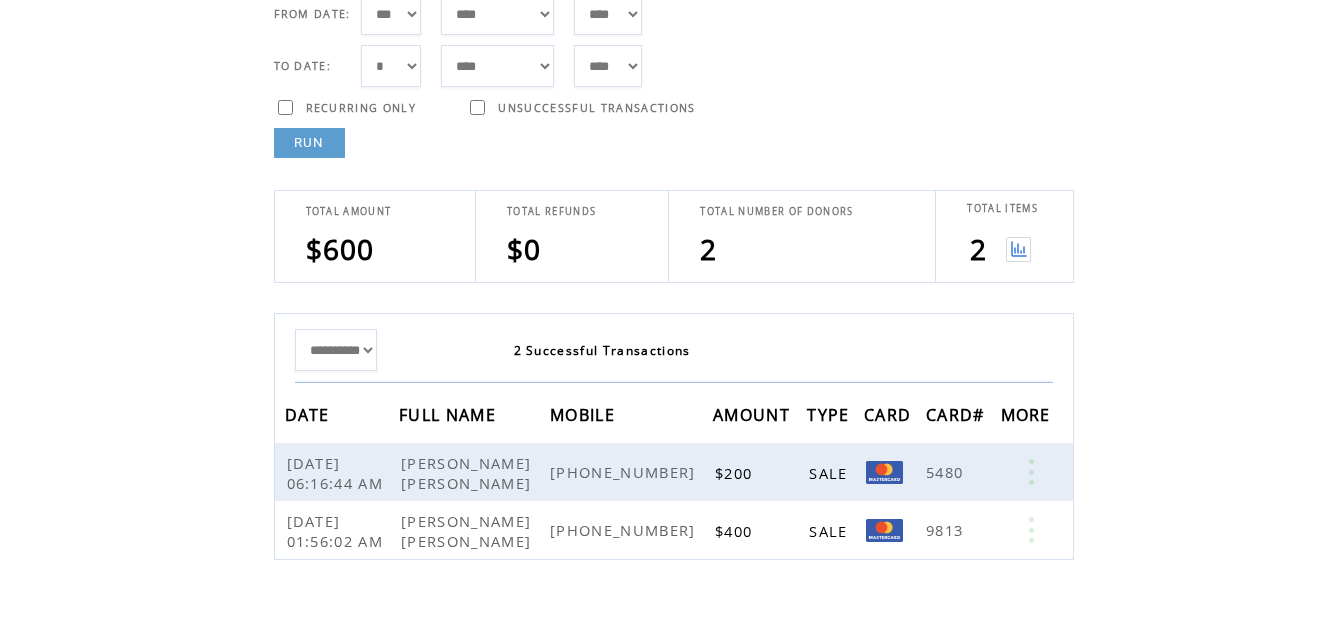 scroll, scrollTop: 200, scrollLeft: 0, axis: vertical 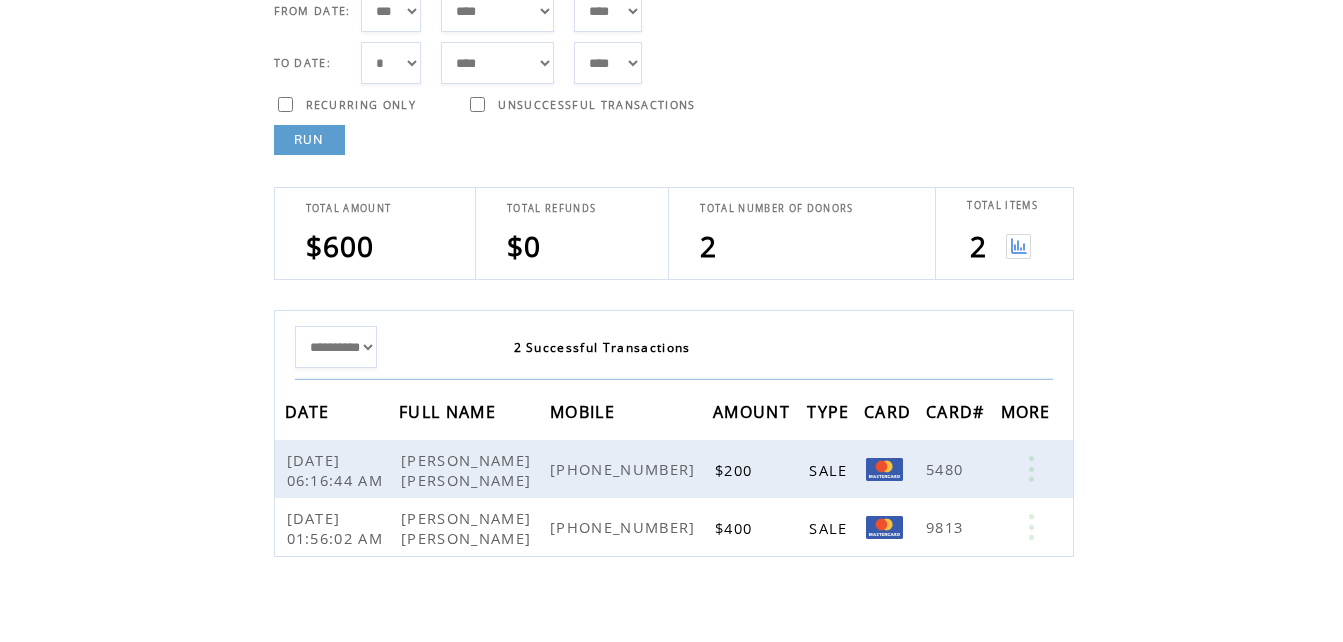 click at bounding box center (1018, 246) 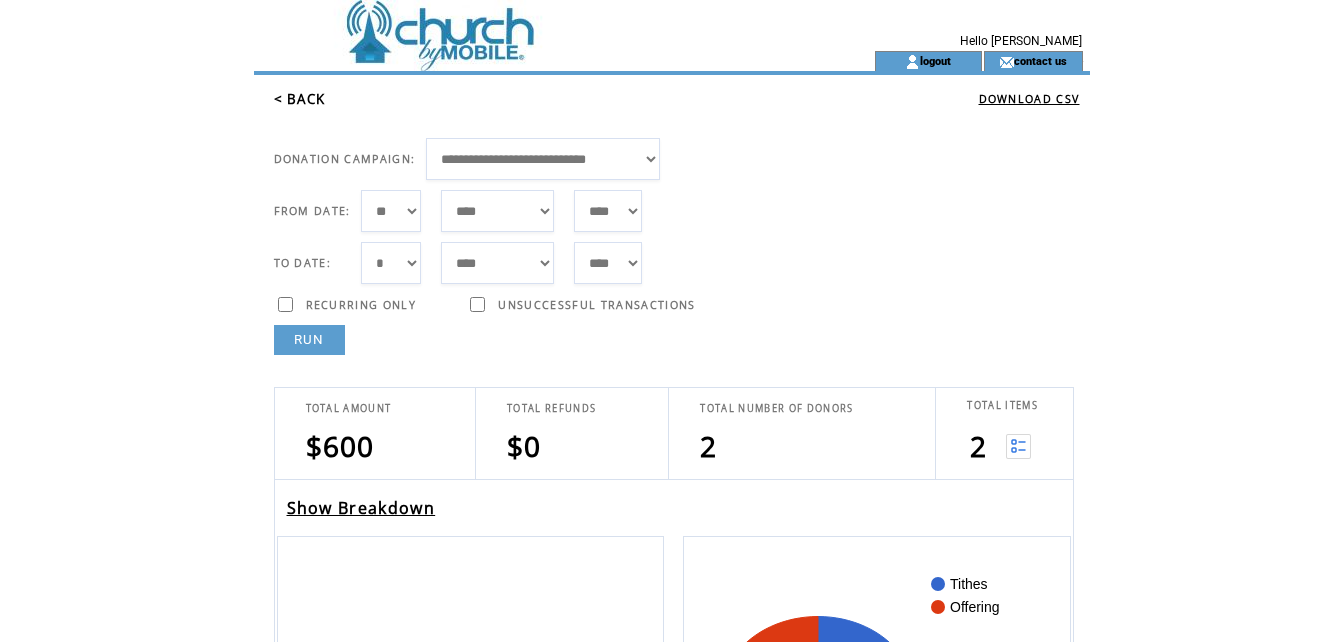scroll, scrollTop: 0, scrollLeft: 0, axis: both 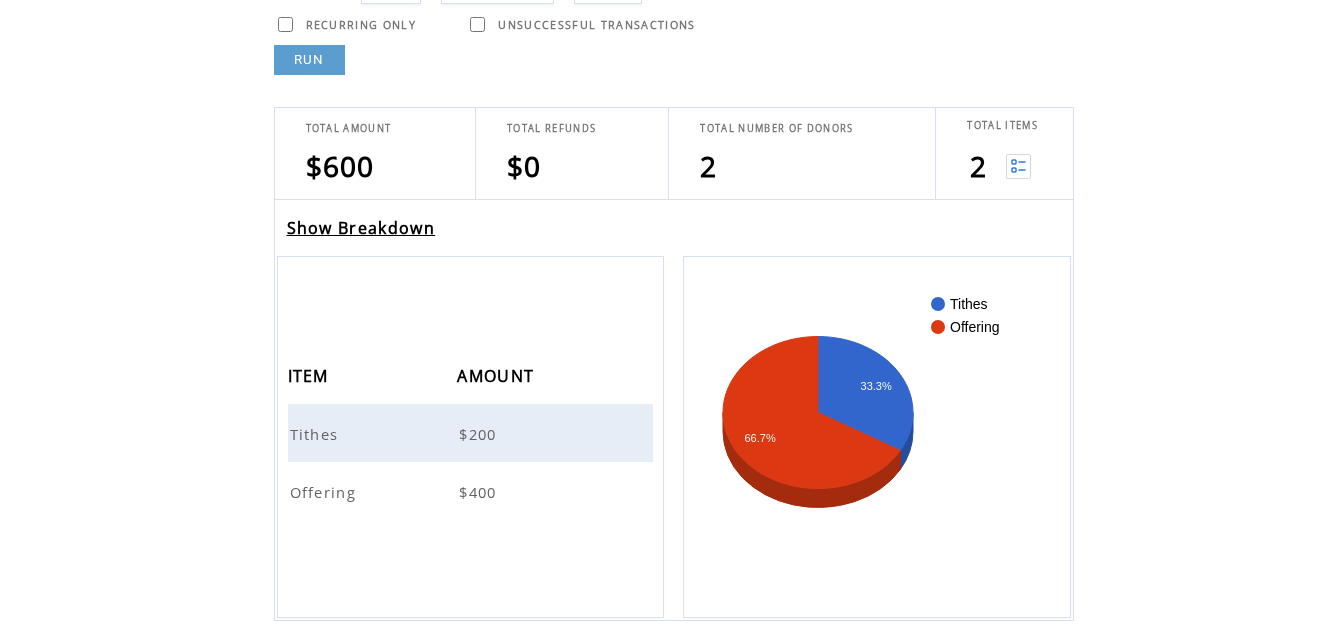 click on "Offering" at bounding box center [326, 492] 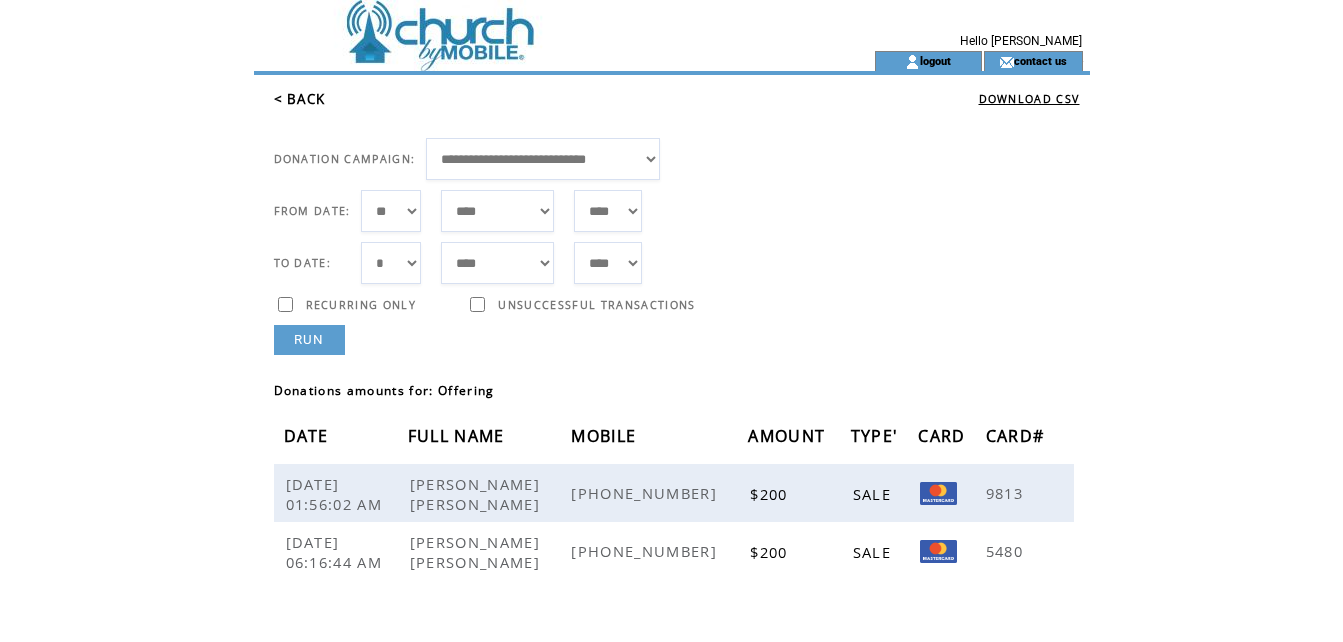 scroll, scrollTop: 0, scrollLeft: 0, axis: both 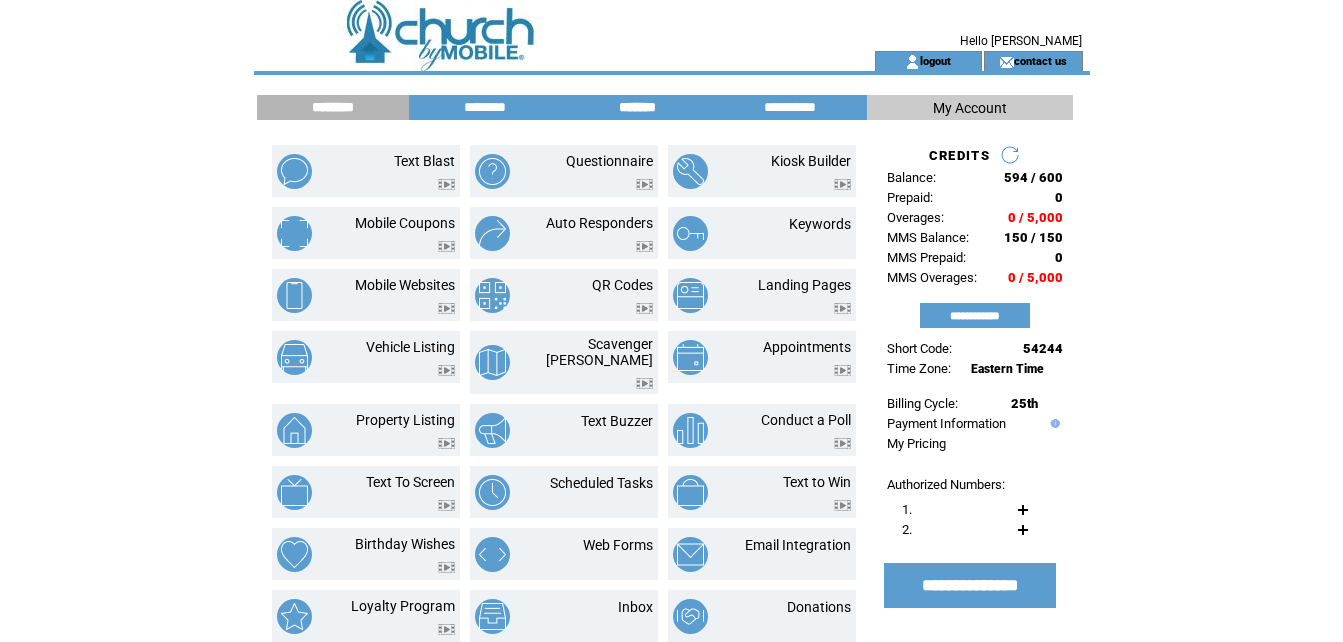 click on "*******" at bounding box center [638, 107] 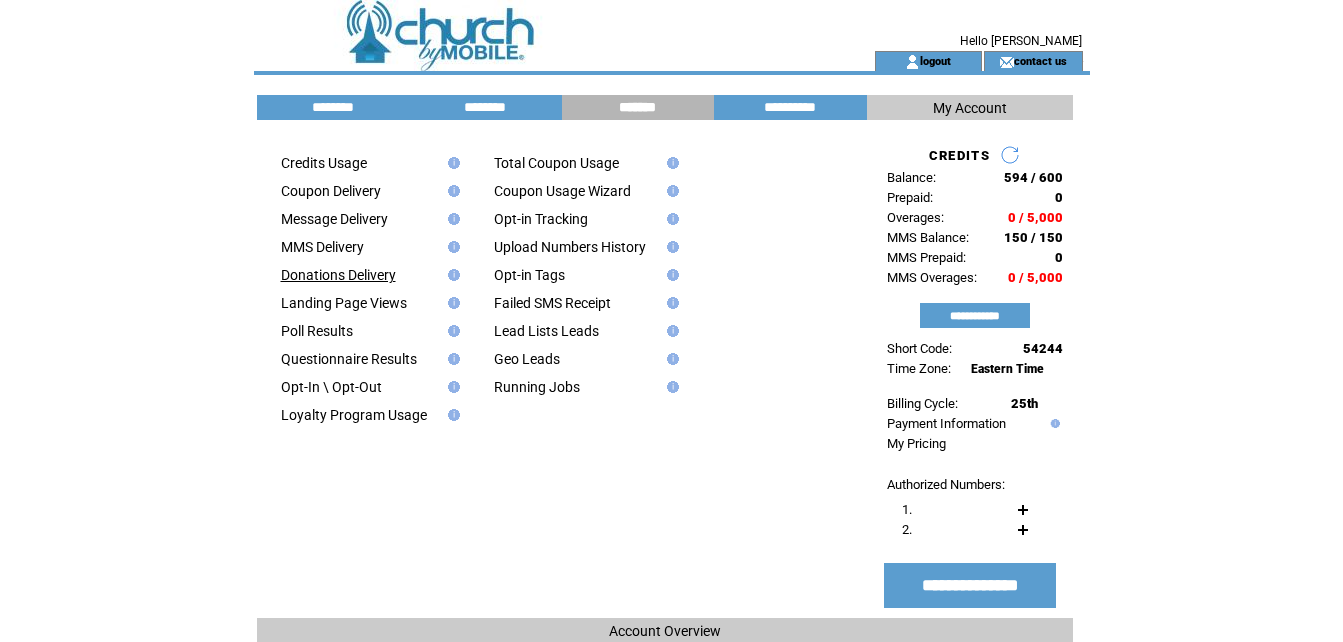 click on "Donations Delivery" at bounding box center [338, 275] 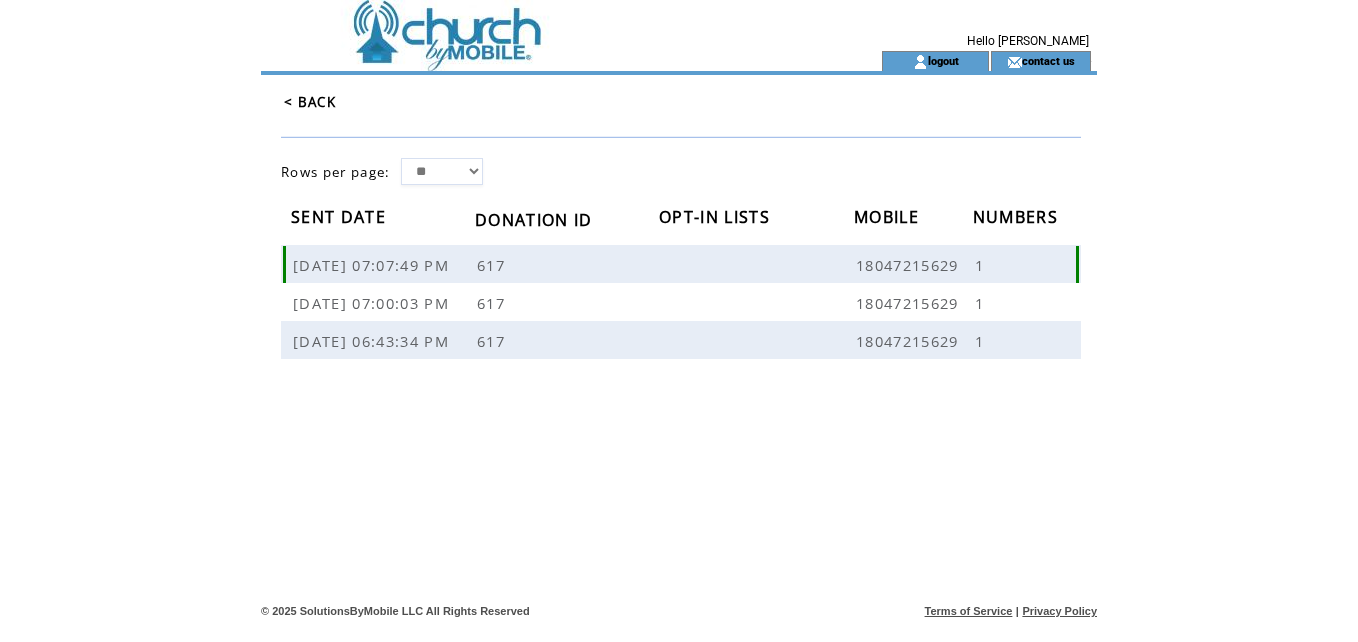 scroll, scrollTop: 0, scrollLeft: 0, axis: both 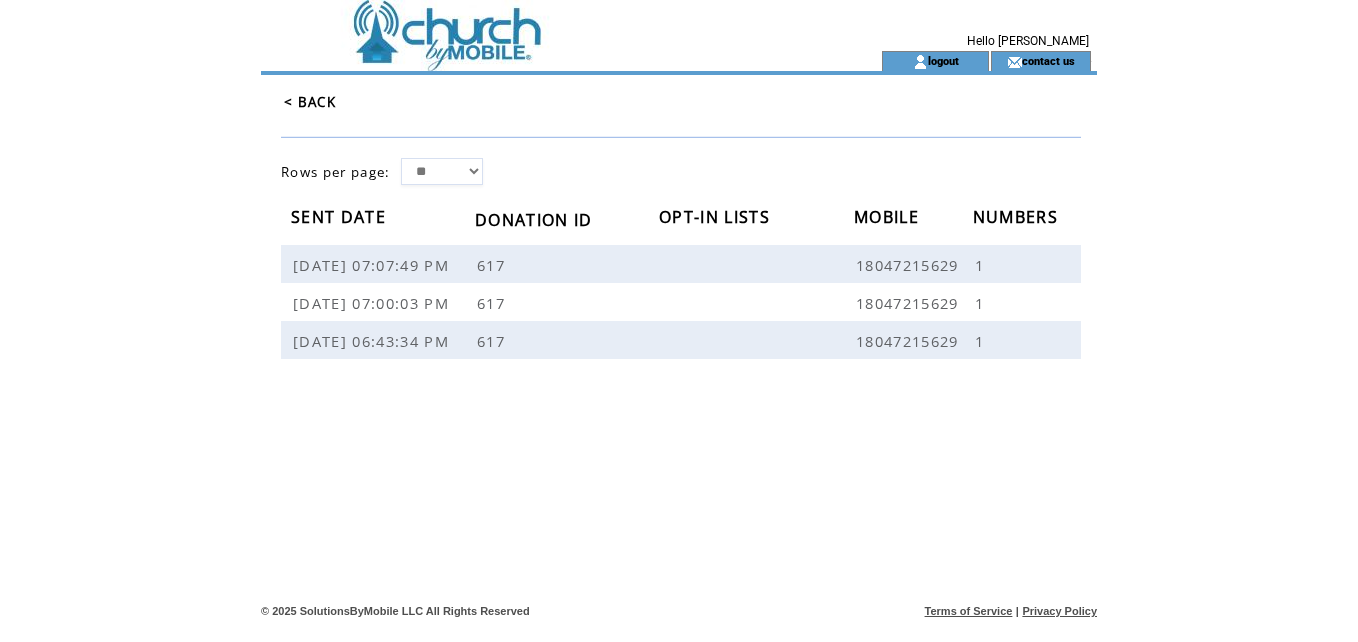 click on "** 	 ** 	 ***" at bounding box center (442, 171) 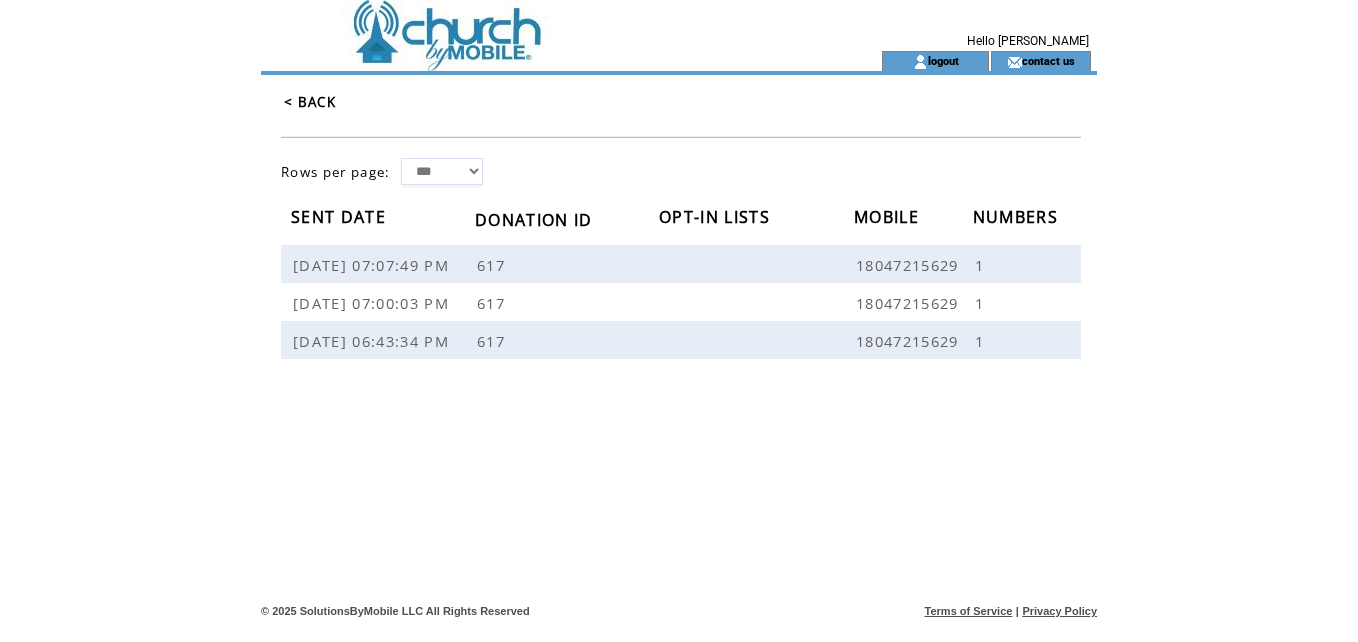 click on "** 	 ** 	 ***" at bounding box center (442, 171) 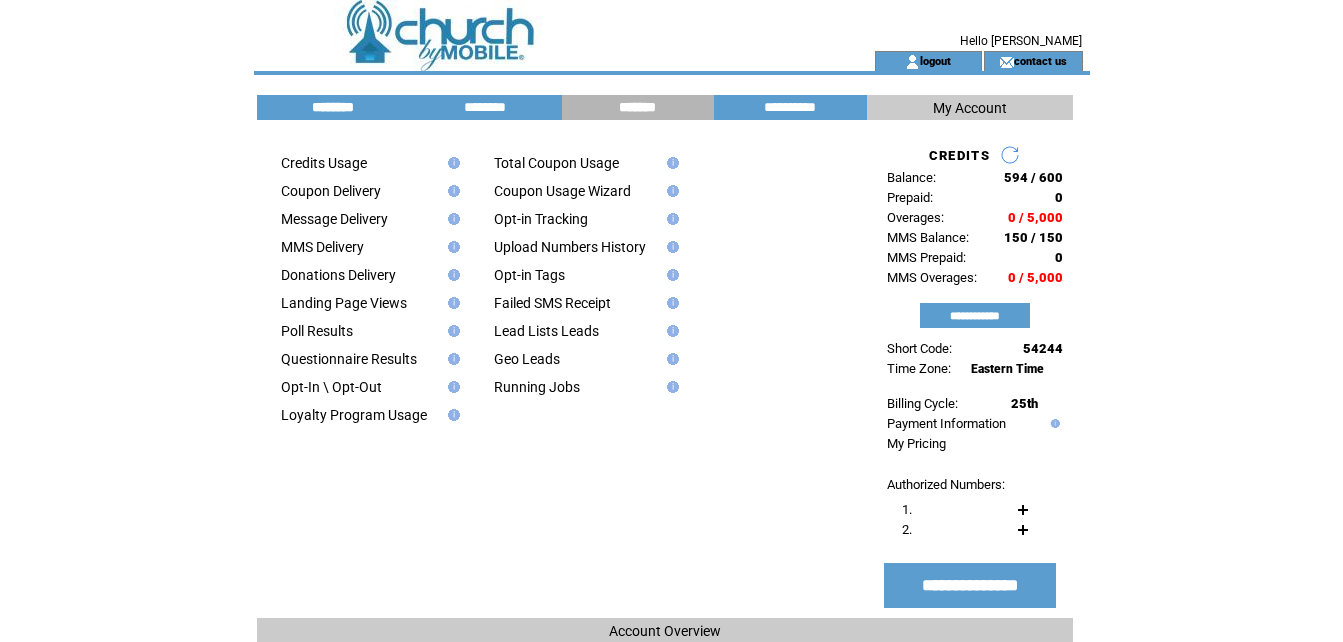 scroll, scrollTop: 0, scrollLeft: 0, axis: both 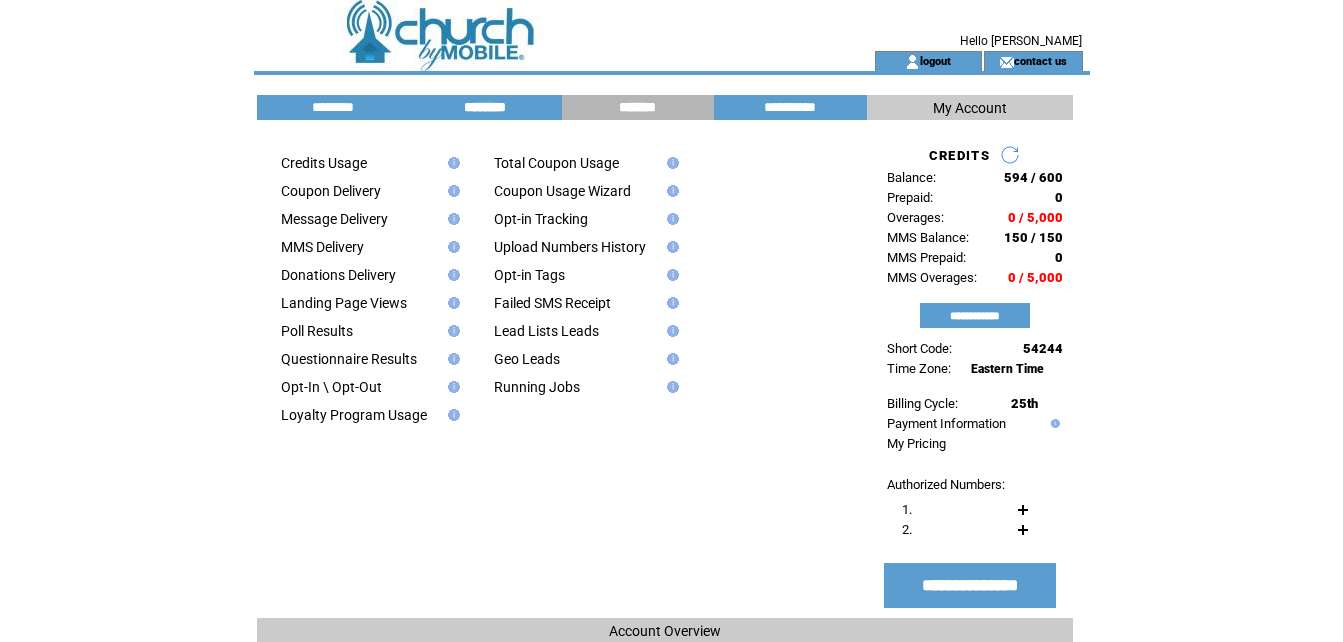 click on "********" at bounding box center (485, 107) 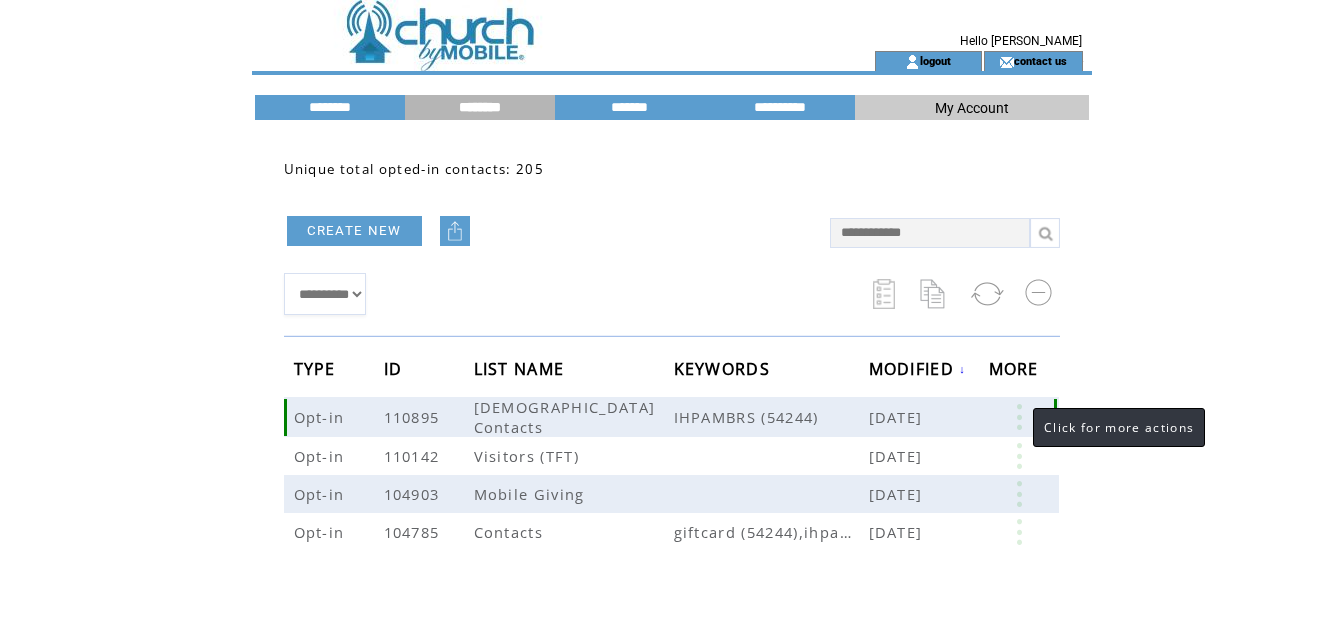 click at bounding box center [1019, 417] 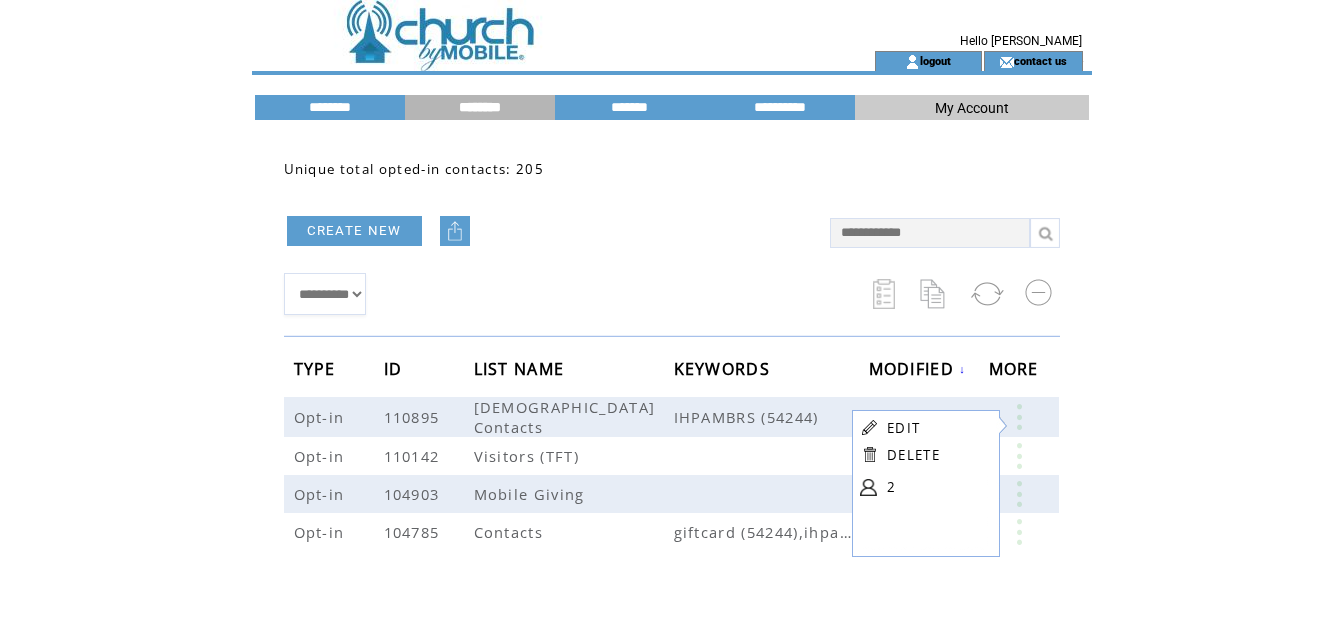 click on "**********" 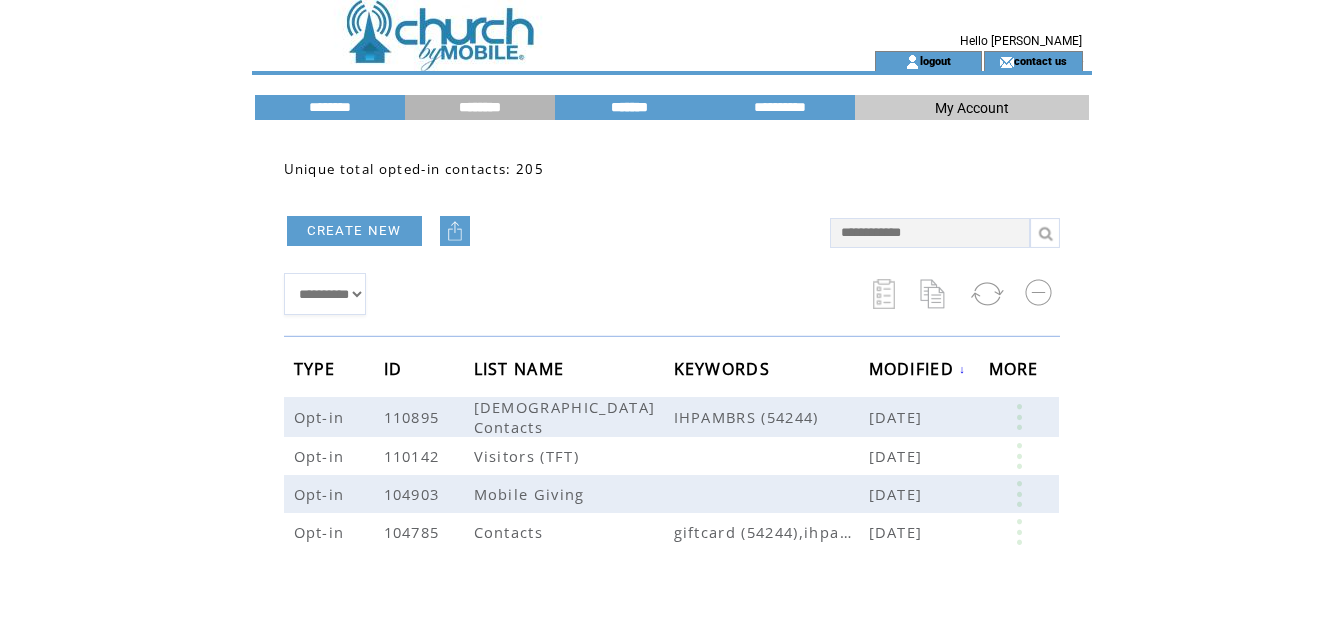 click on "*******" at bounding box center [630, 107] 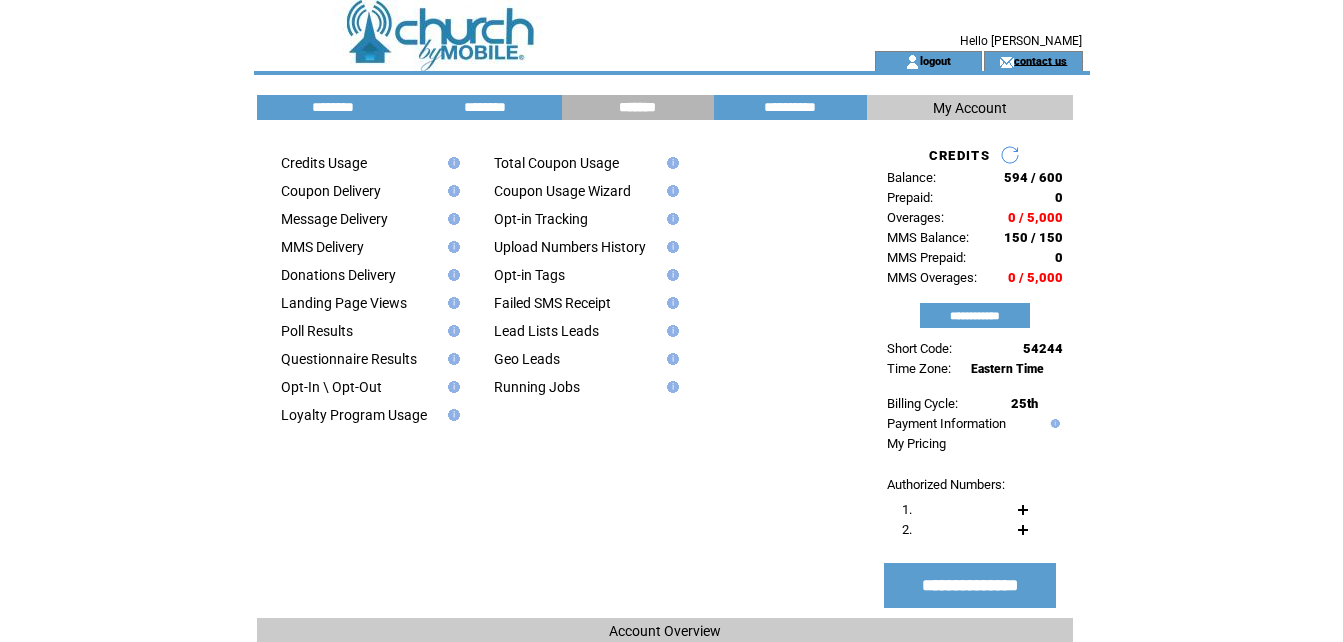 click on "contact us" at bounding box center (1040, 60) 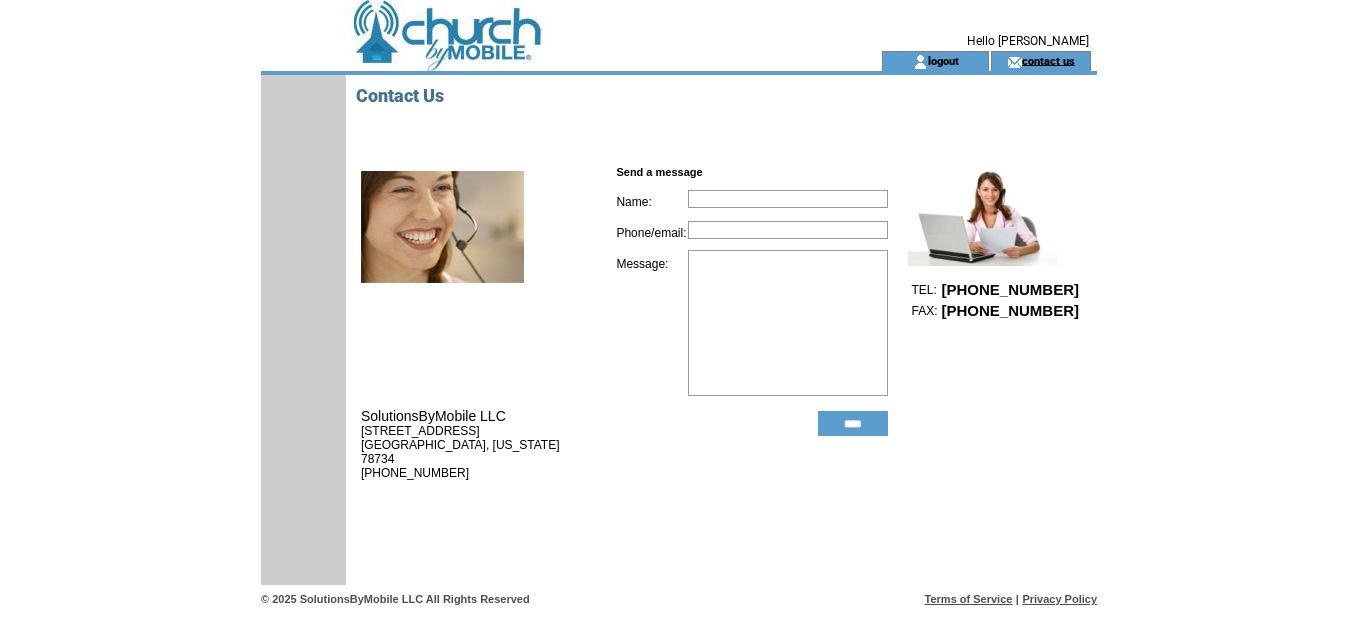 scroll, scrollTop: 0, scrollLeft: 0, axis: both 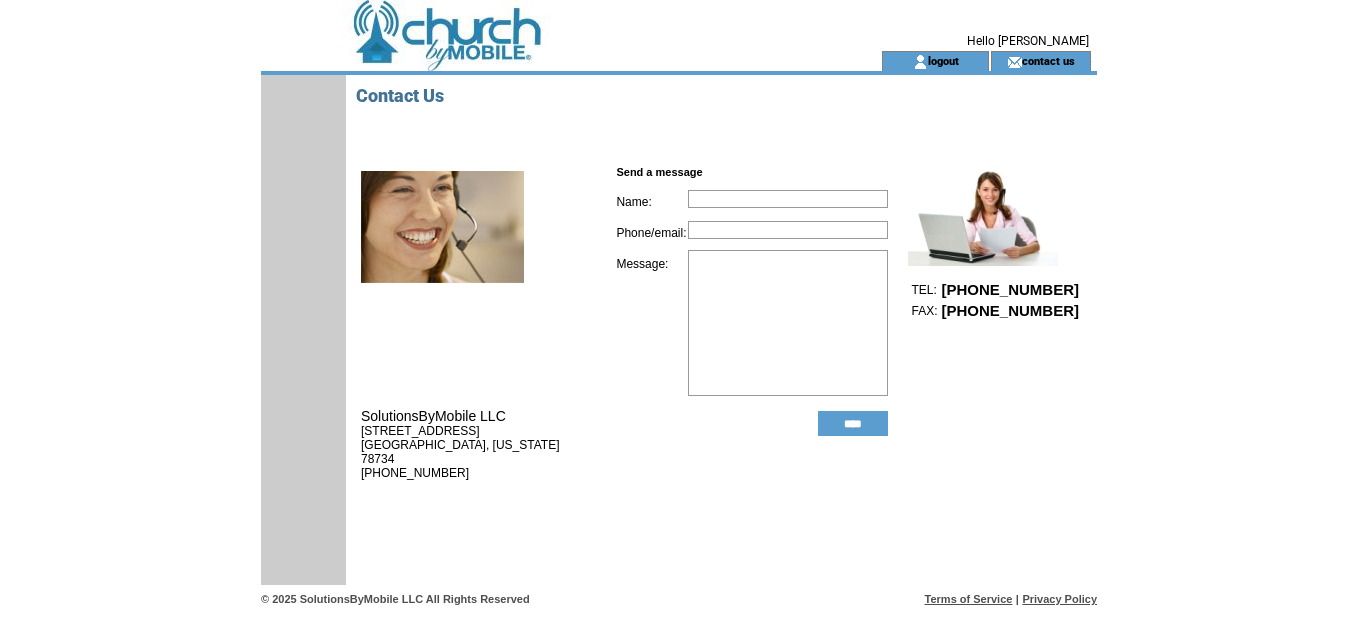 click at bounding box center (535, 25) 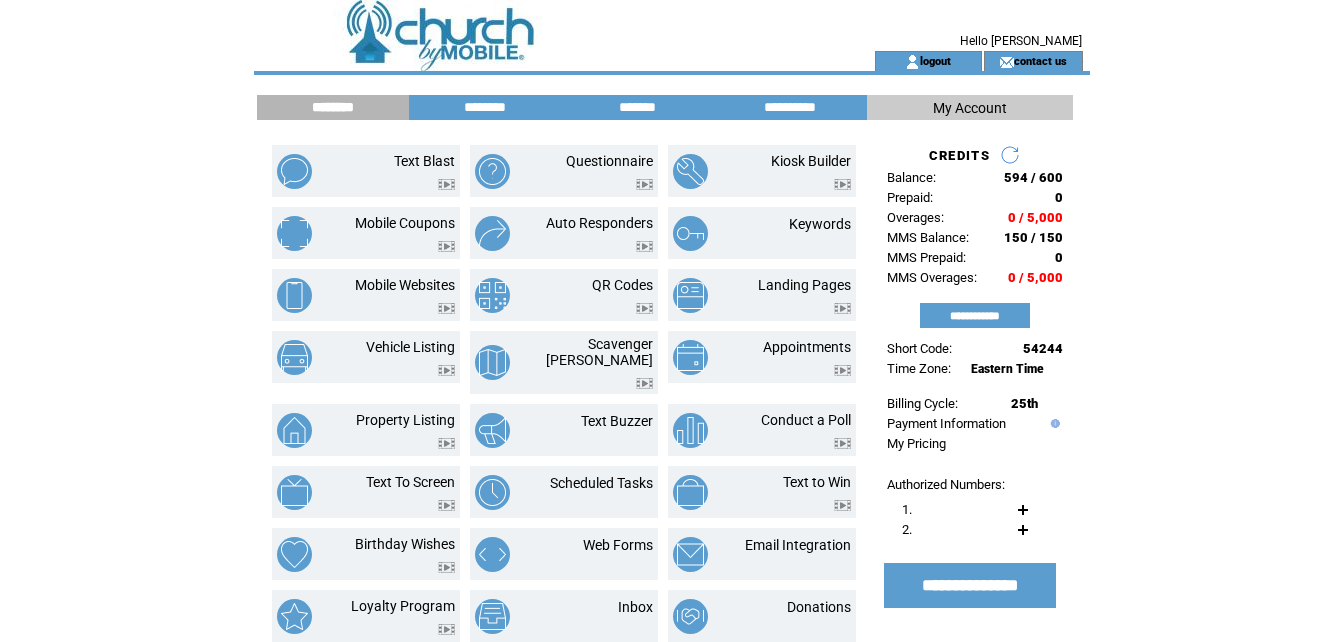 scroll, scrollTop: 0, scrollLeft: 0, axis: both 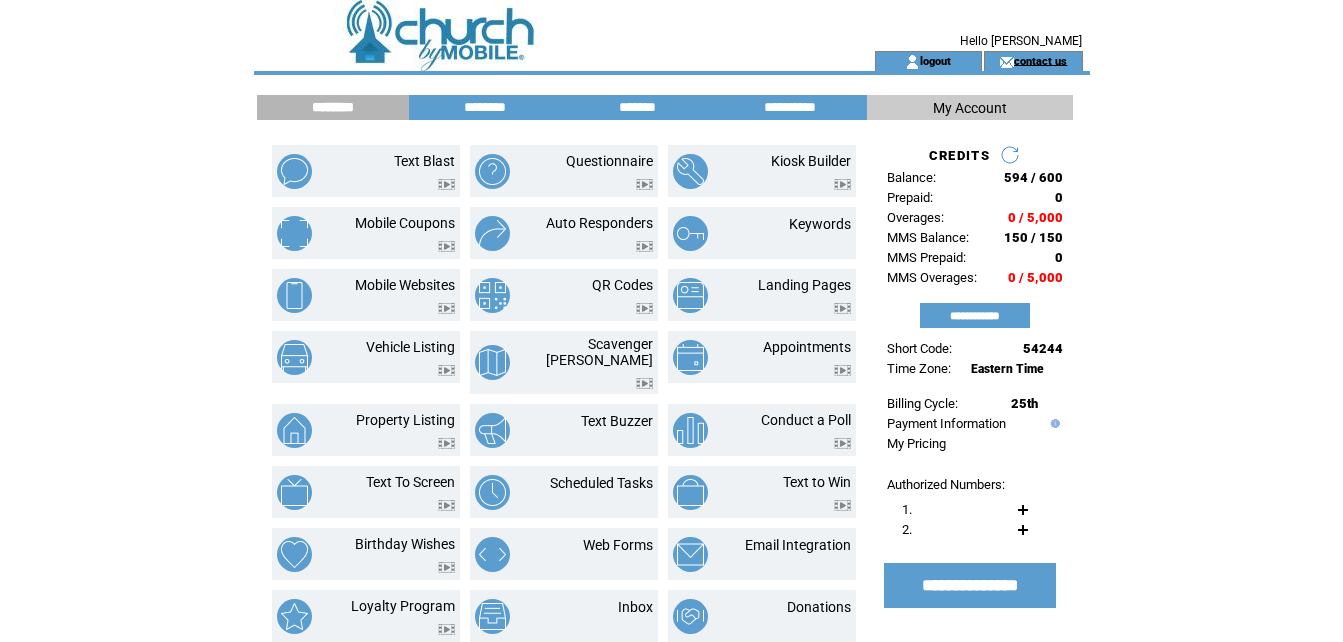 click on "contact us" at bounding box center [1040, 60] 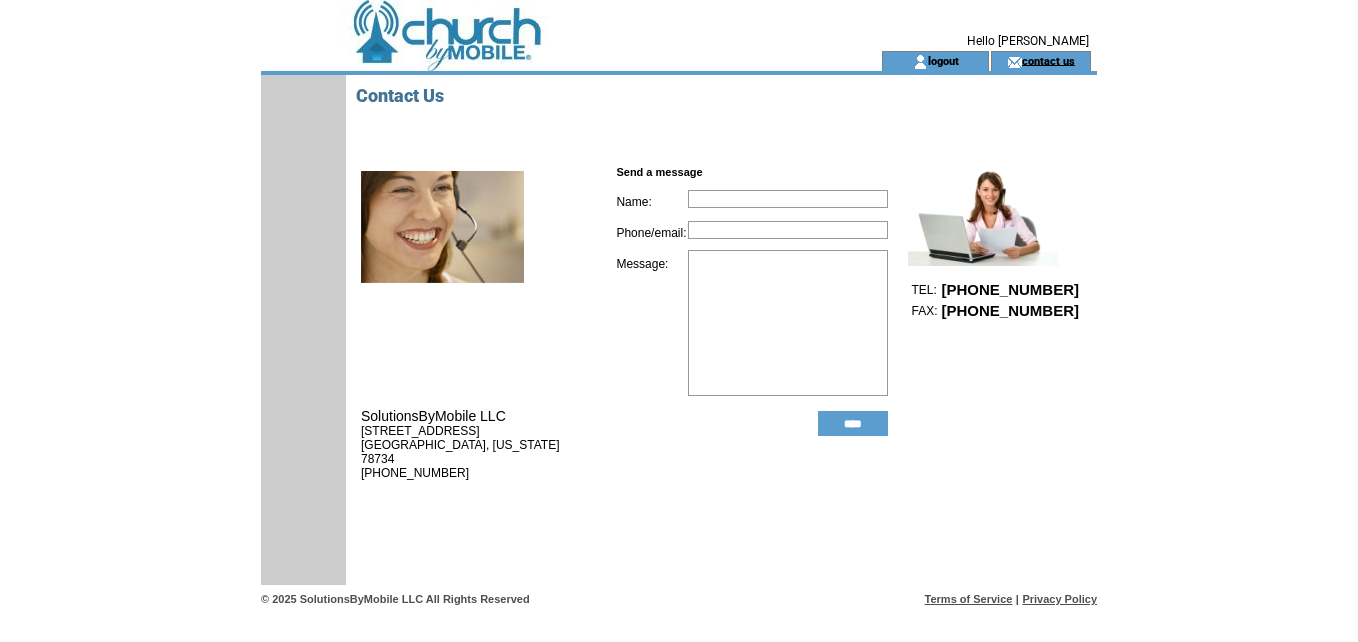 scroll, scrollTop: 0, scrollLeft: 0, axis: both 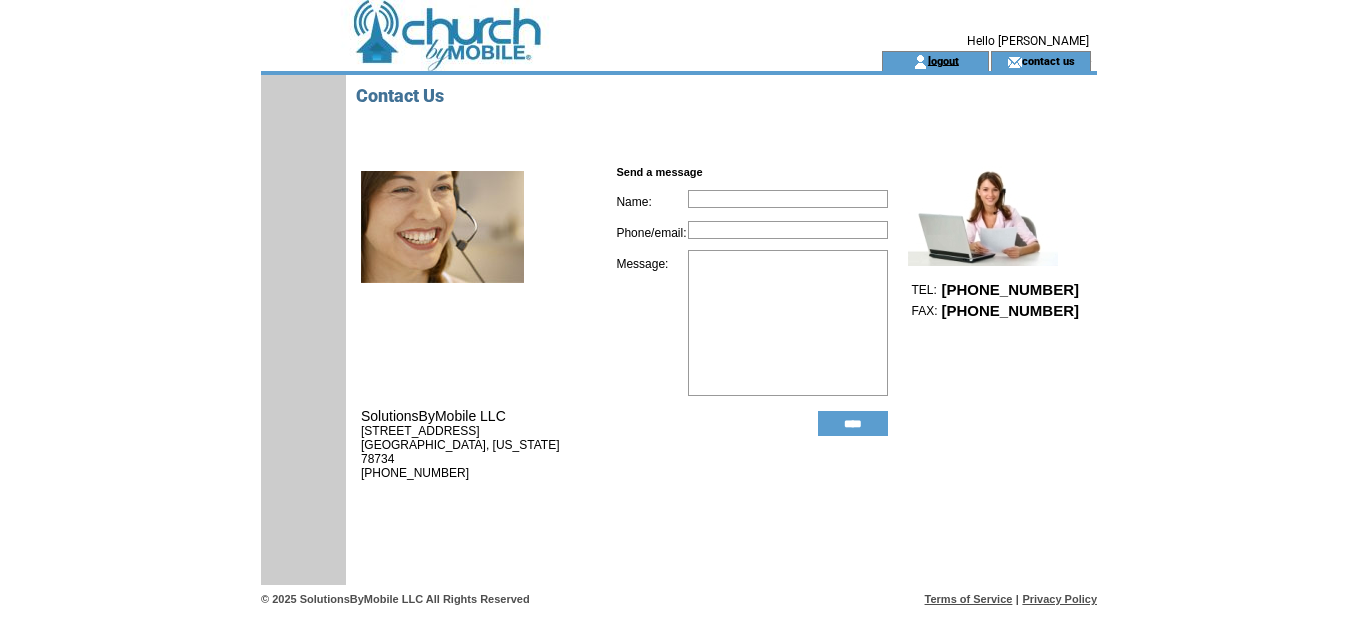 click on "logout" at bounding box center [943, 60] 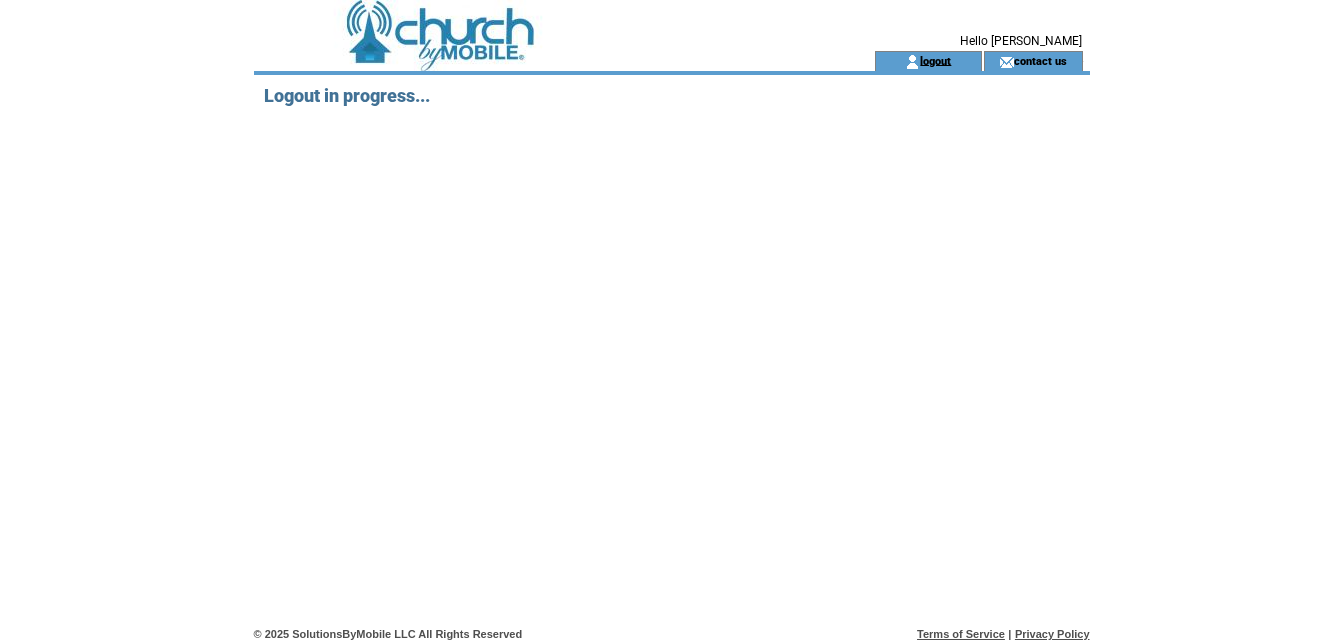 scroll, scrollTop: 0, scrollLeft: 0, axis: both 